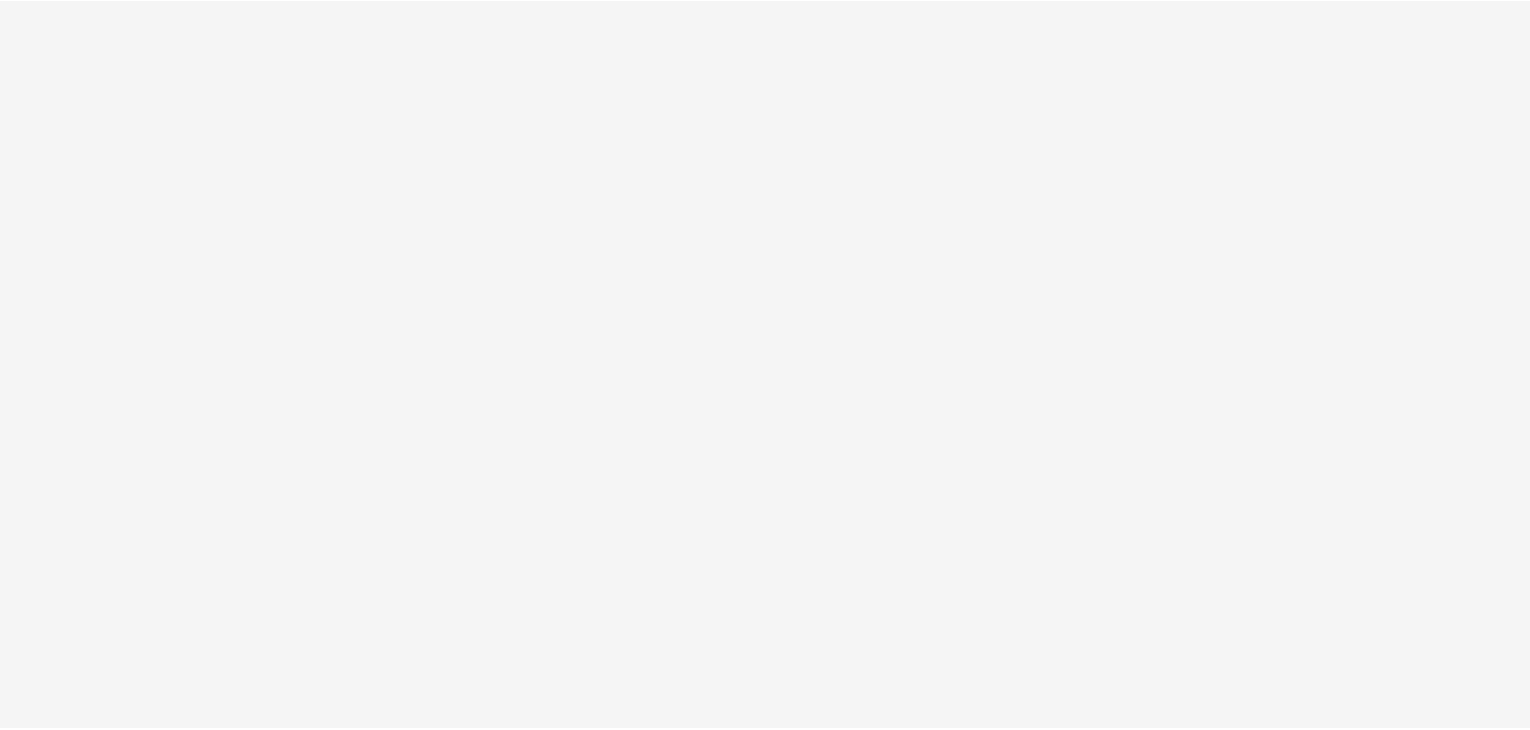 scroll, scrollTop: 0, scrollLeft: 0, axis: both 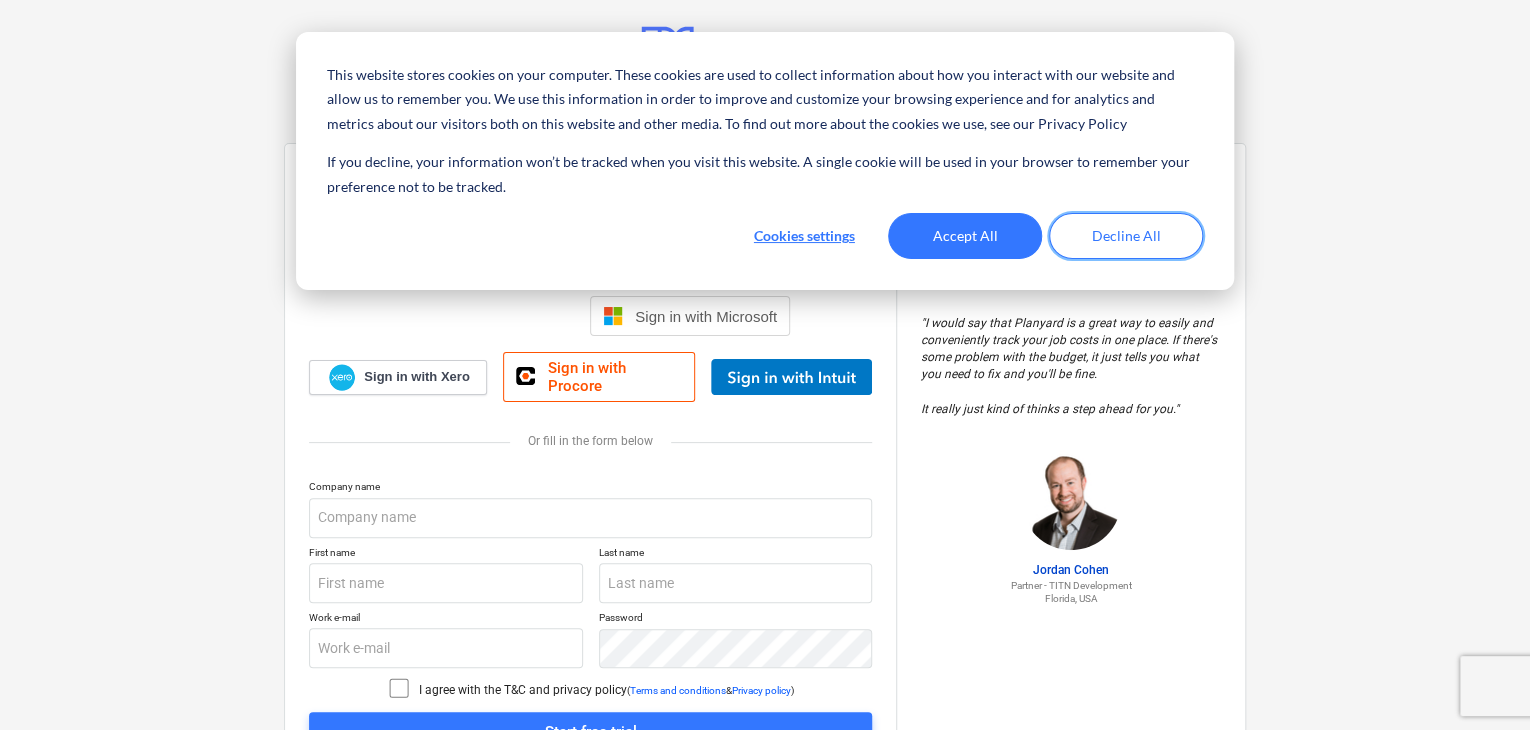 click on "Decline All" at bounding box center (1126, 236) 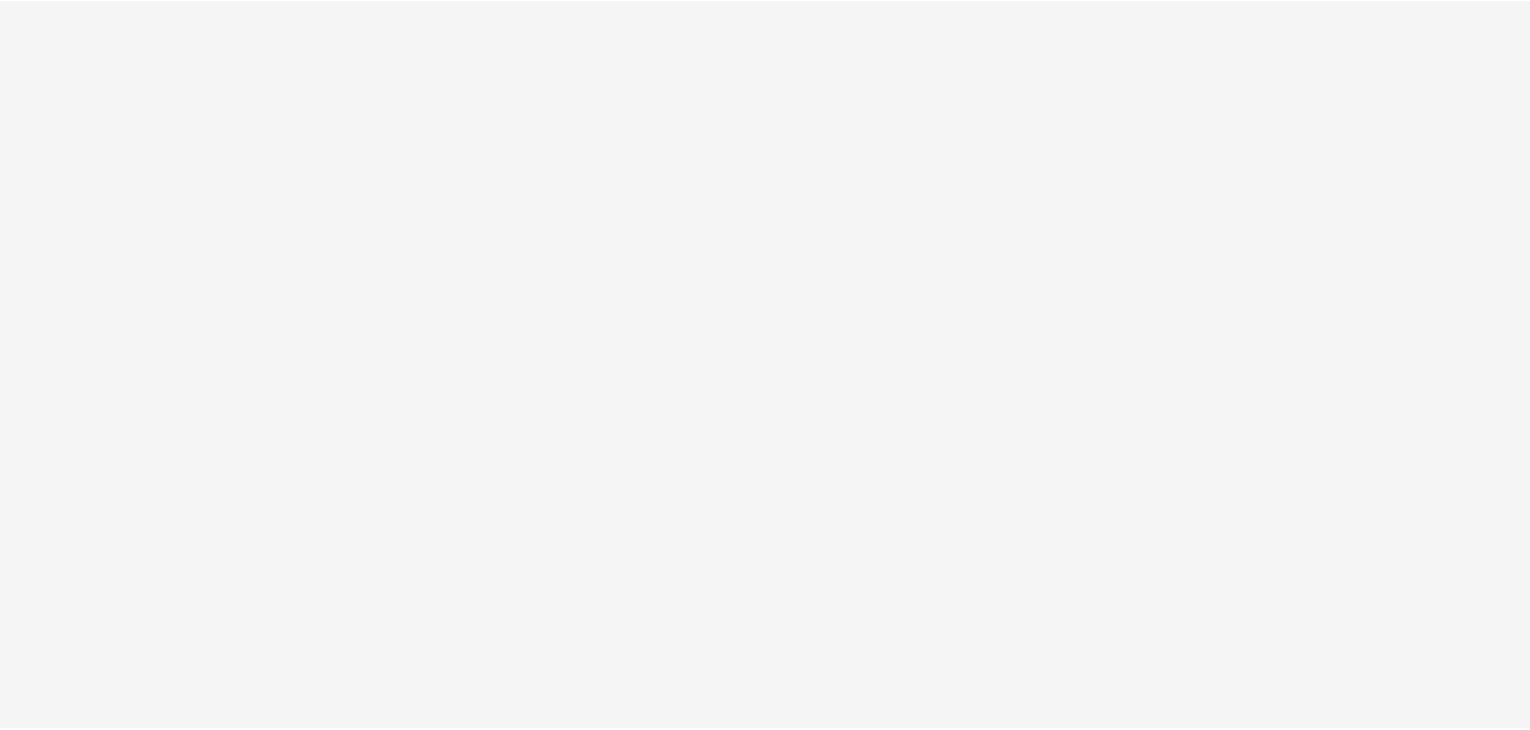 scroll, scrollTop: 0, scrollLeft: 0, axis: both 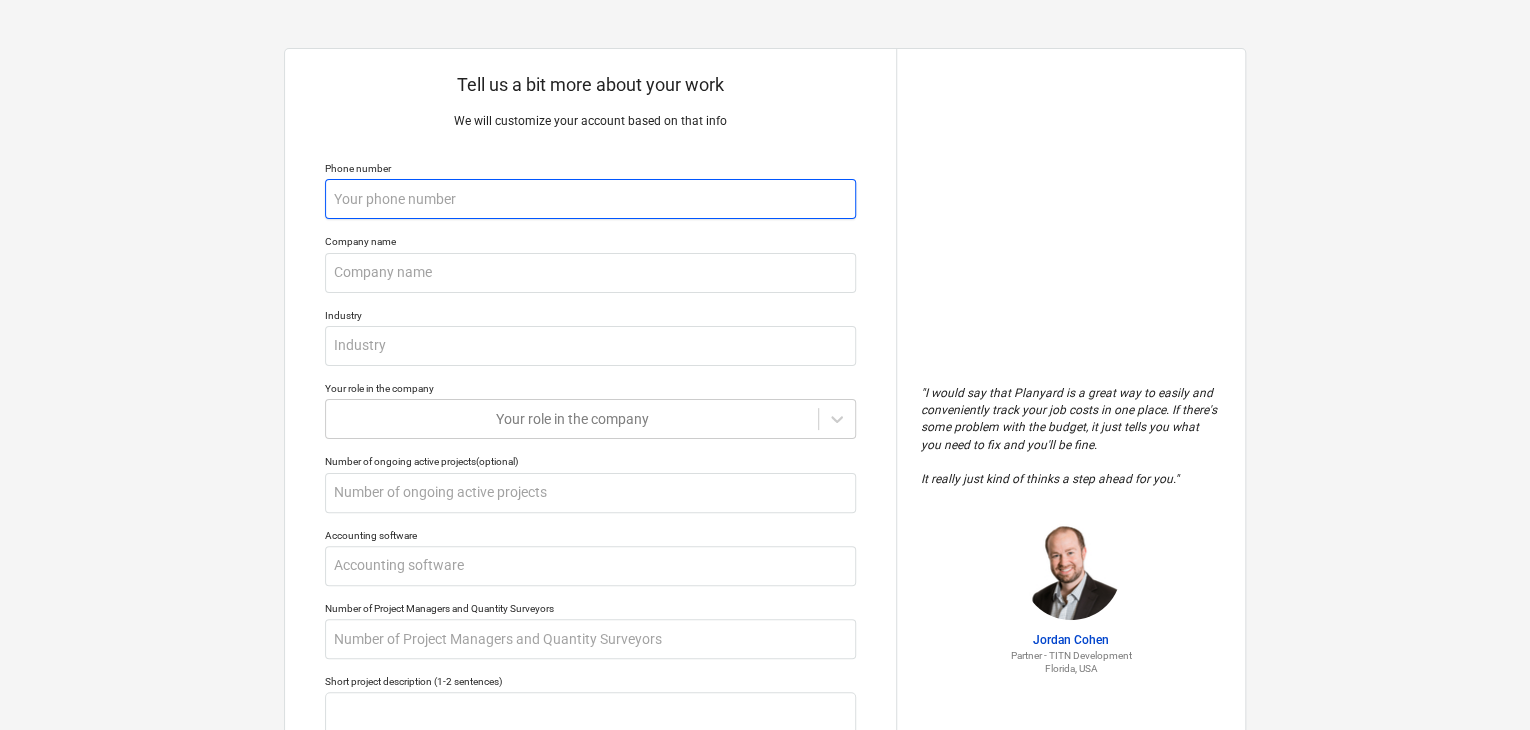 click at bounding box center [590, 199] 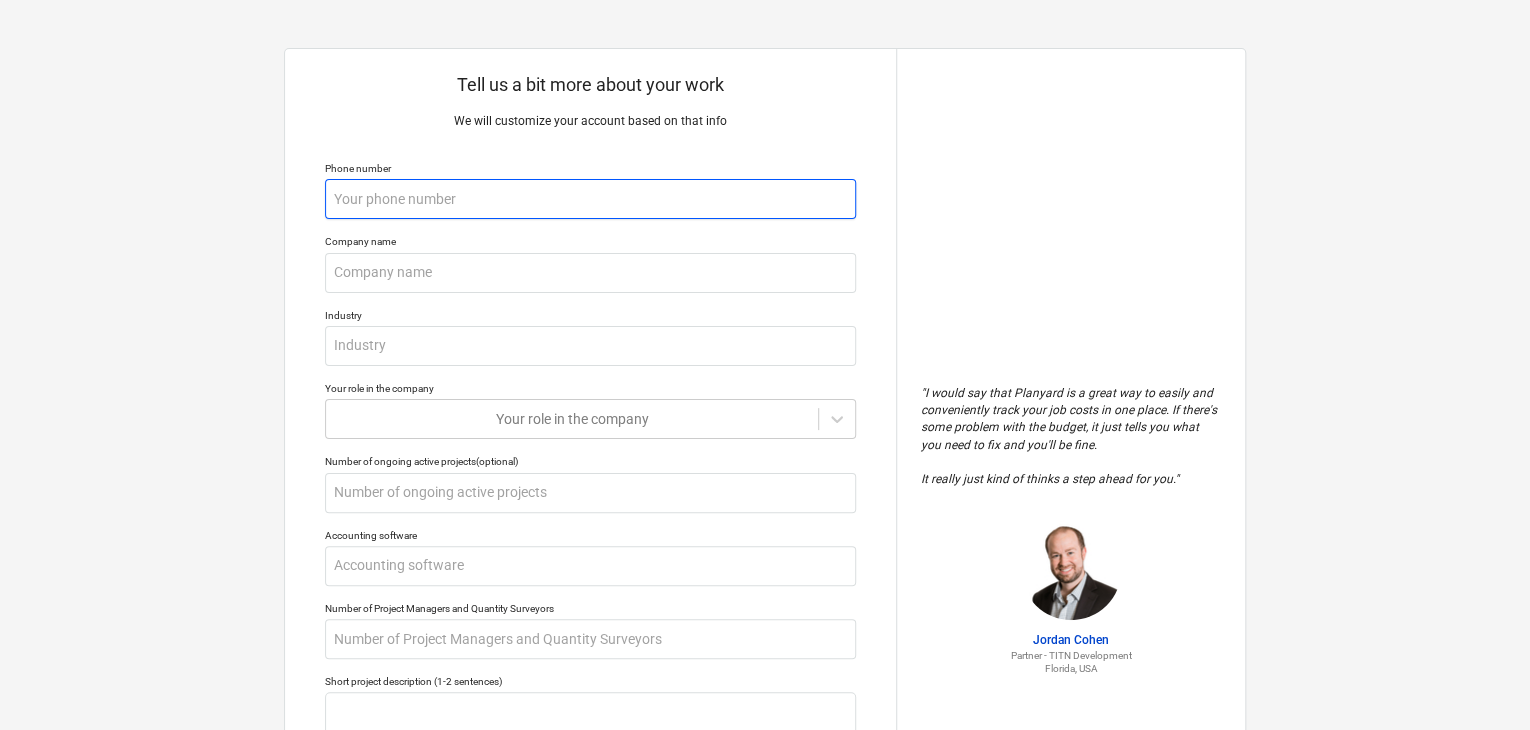 type on "x" 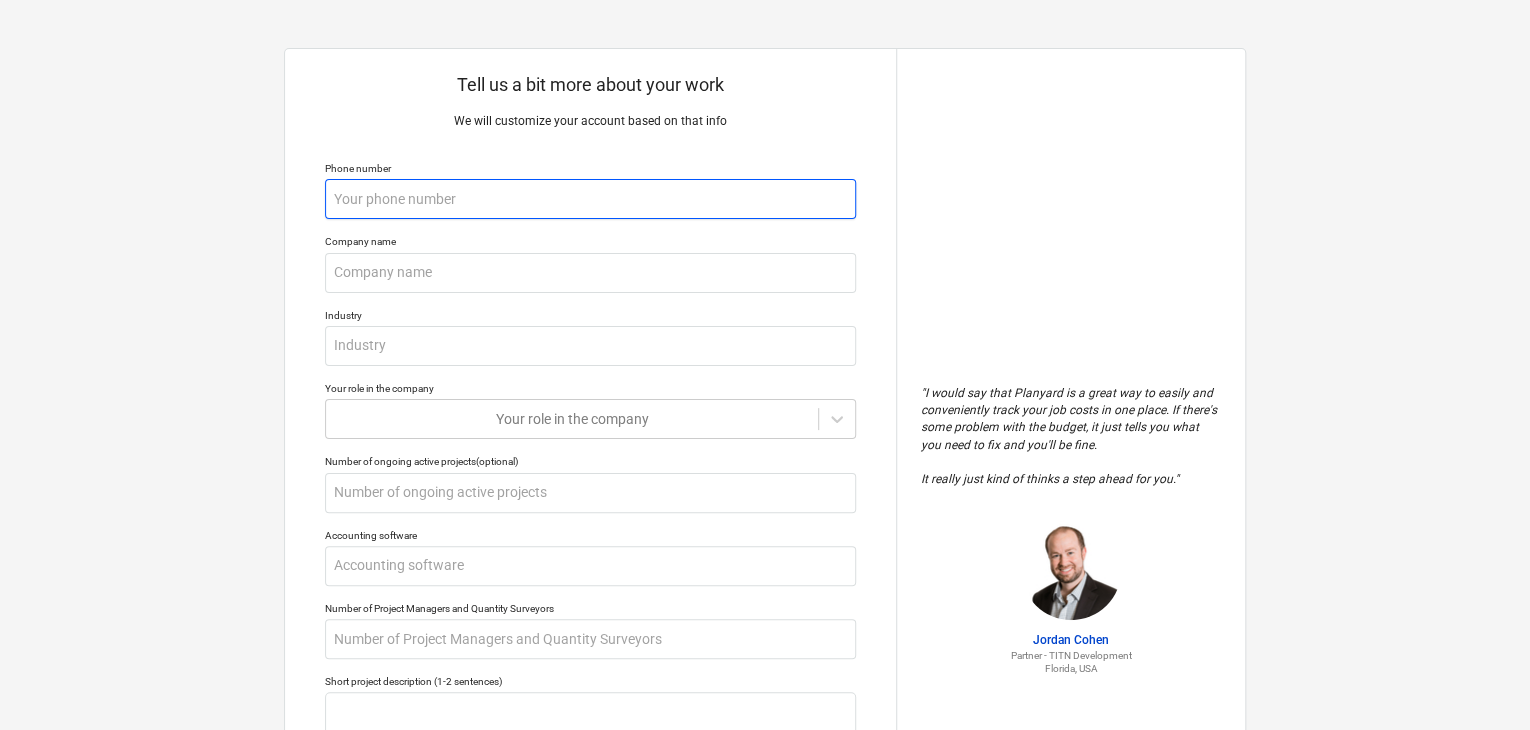 type on "0" 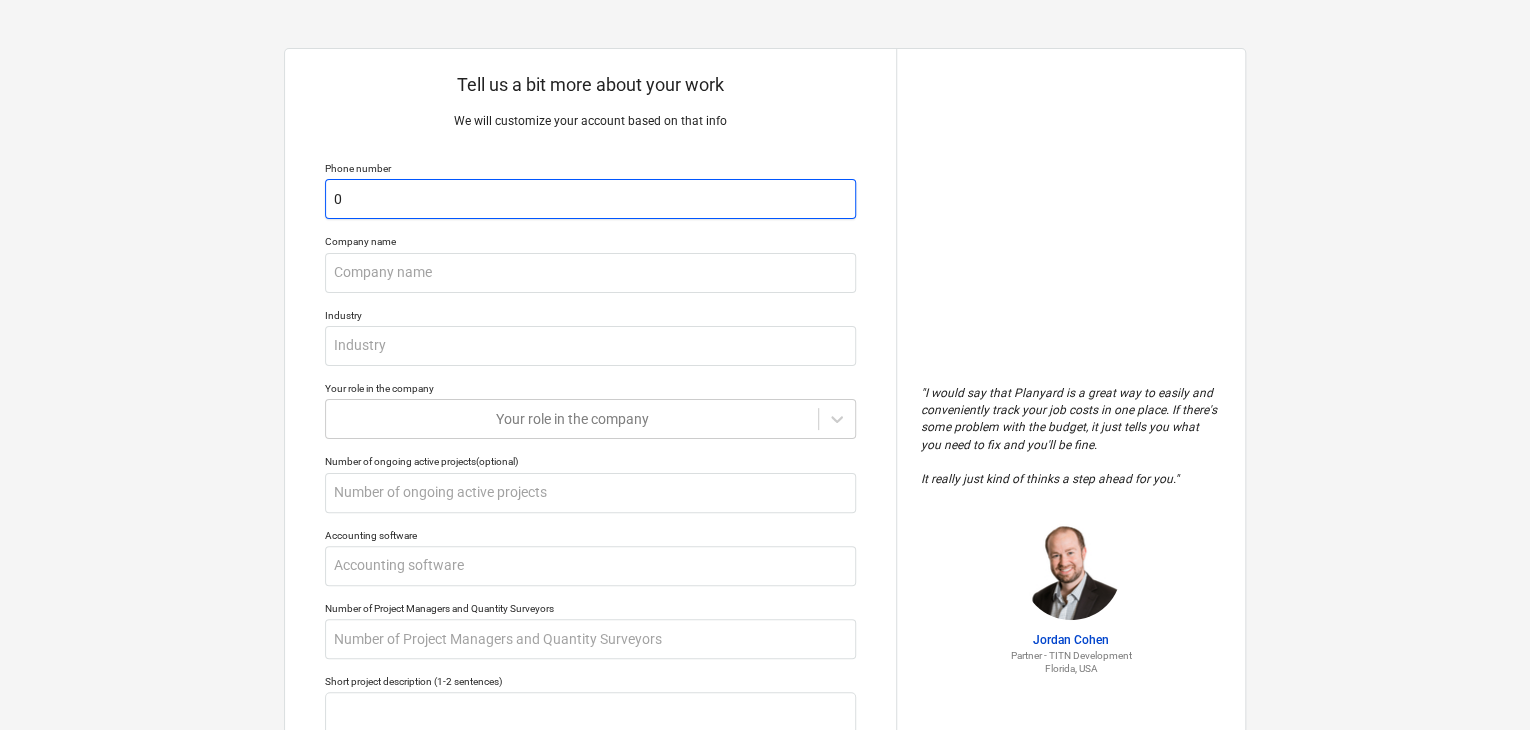 type on "x" 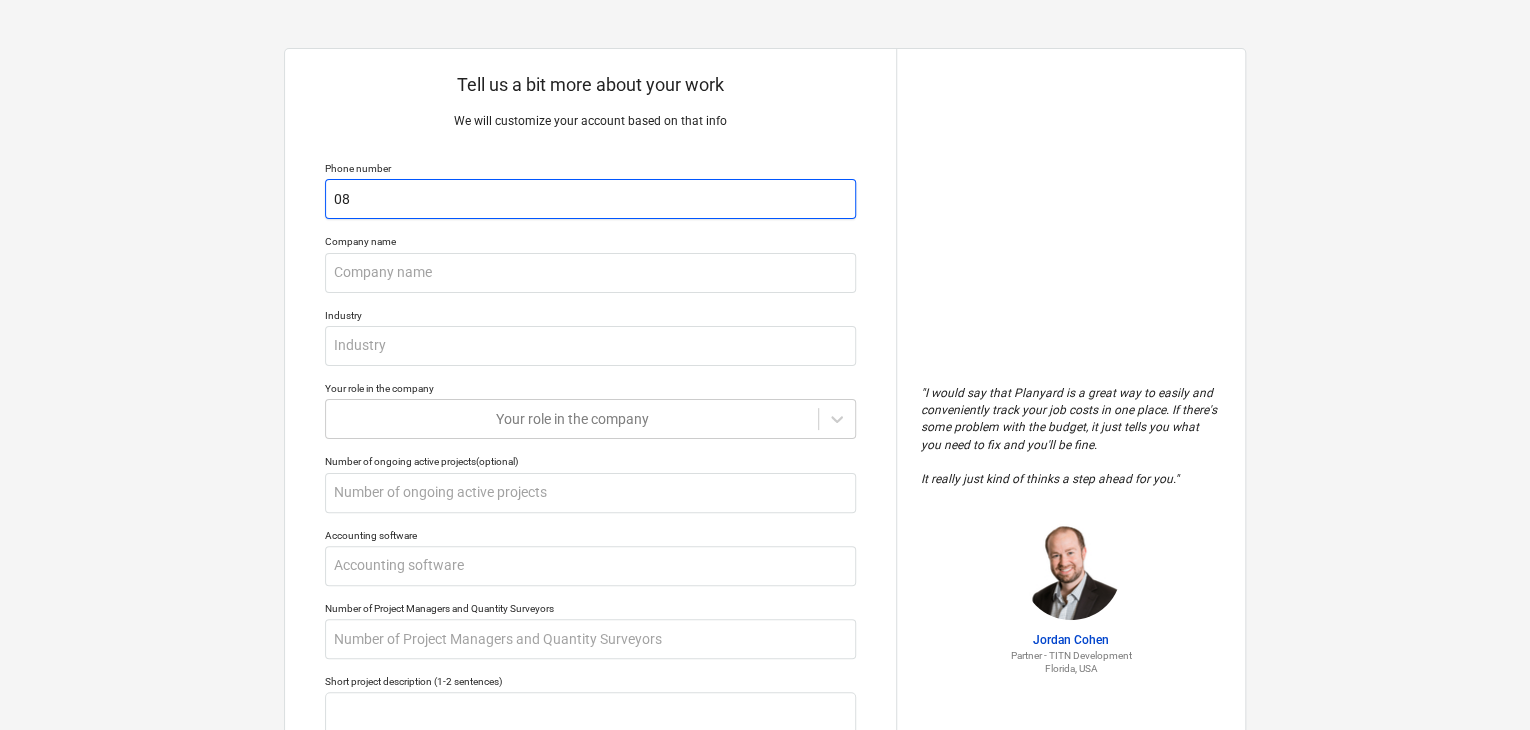 type on "x" 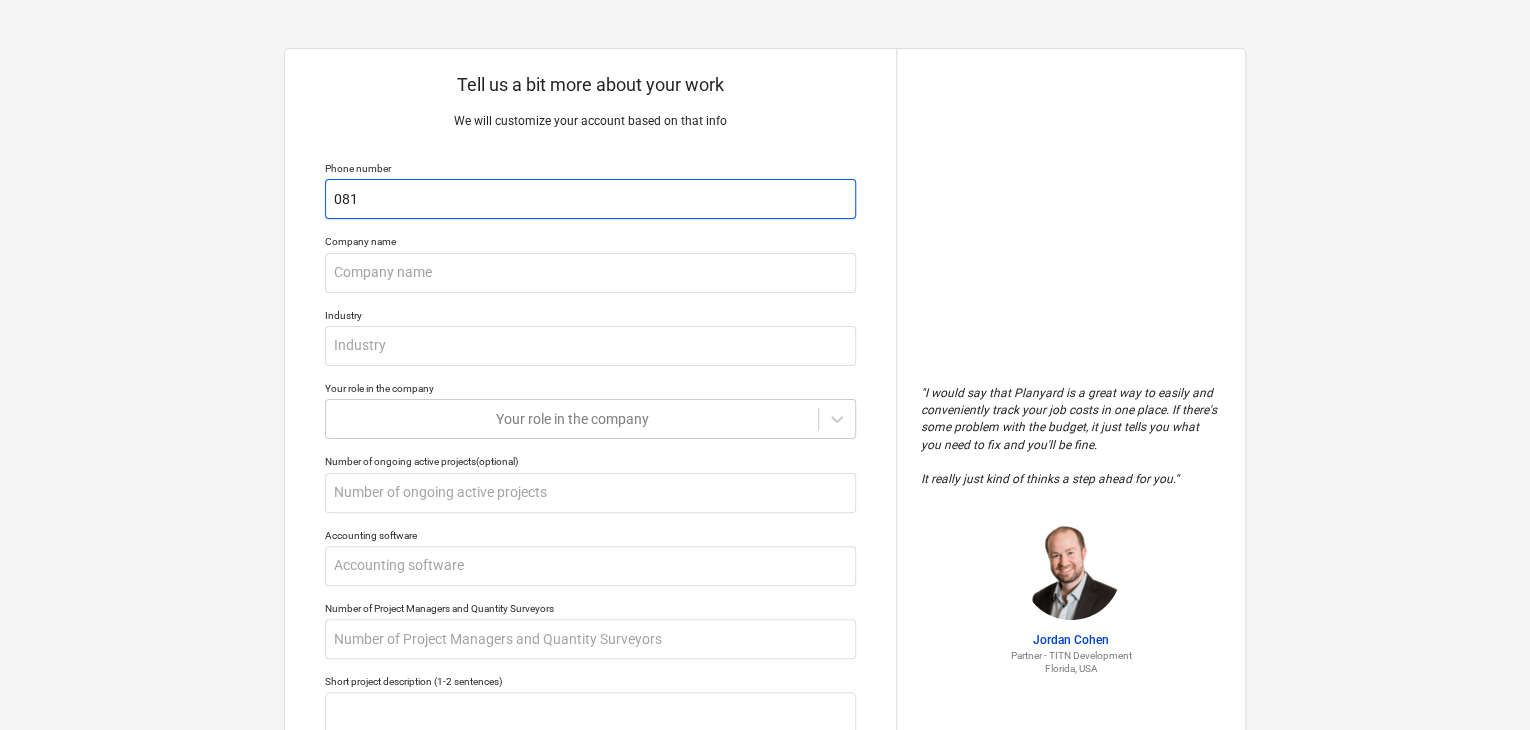 type on "x" 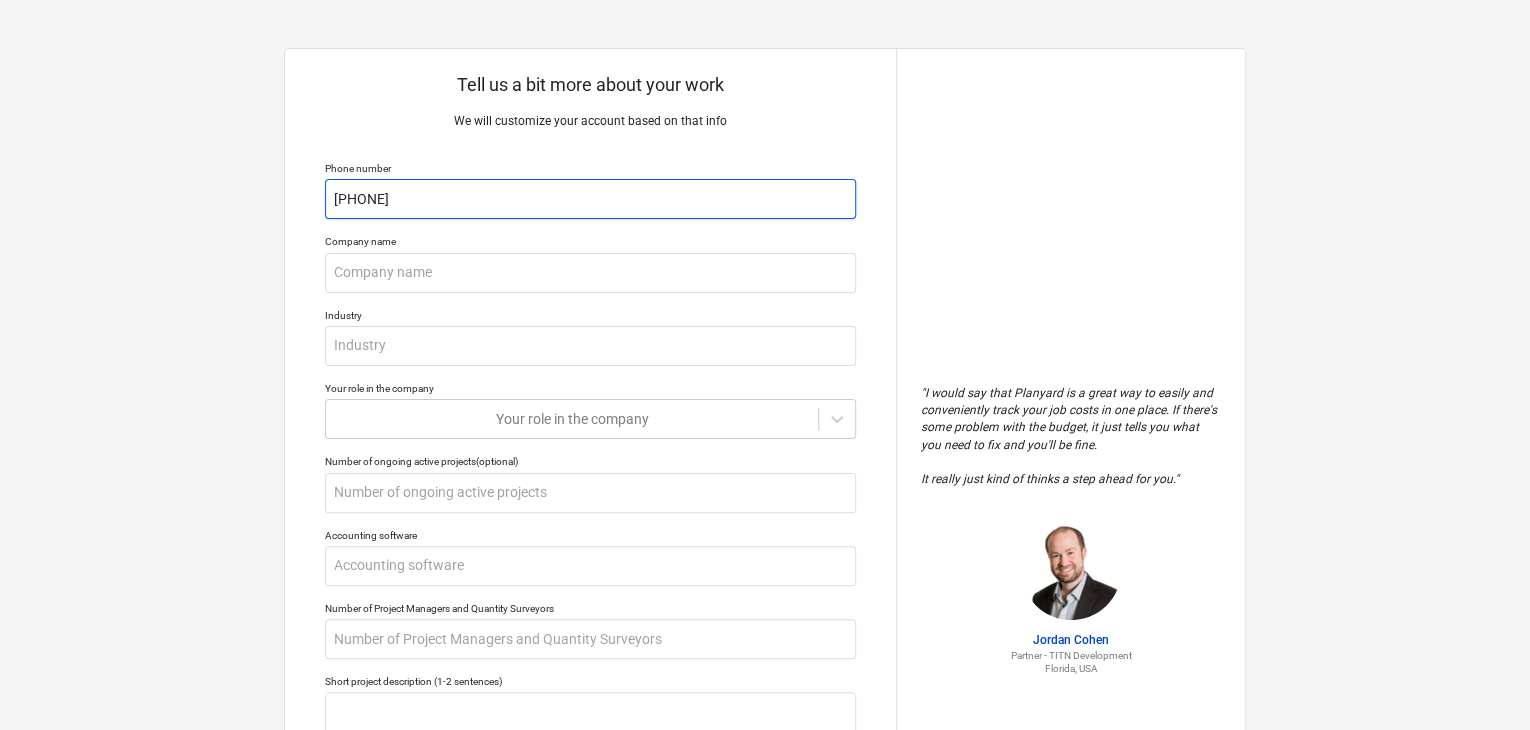 type on "x" 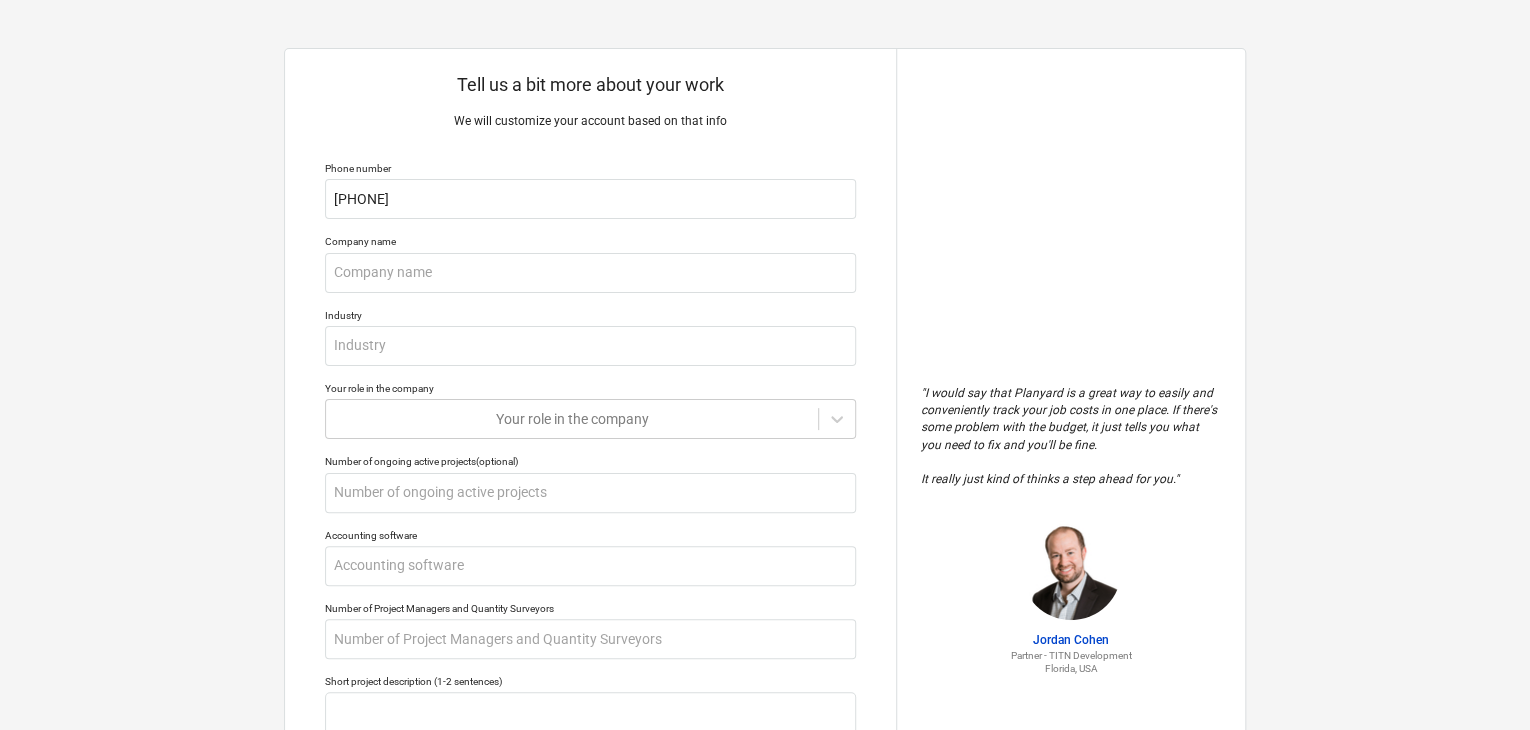 click on "Company name" at bounding box center [590, 243] 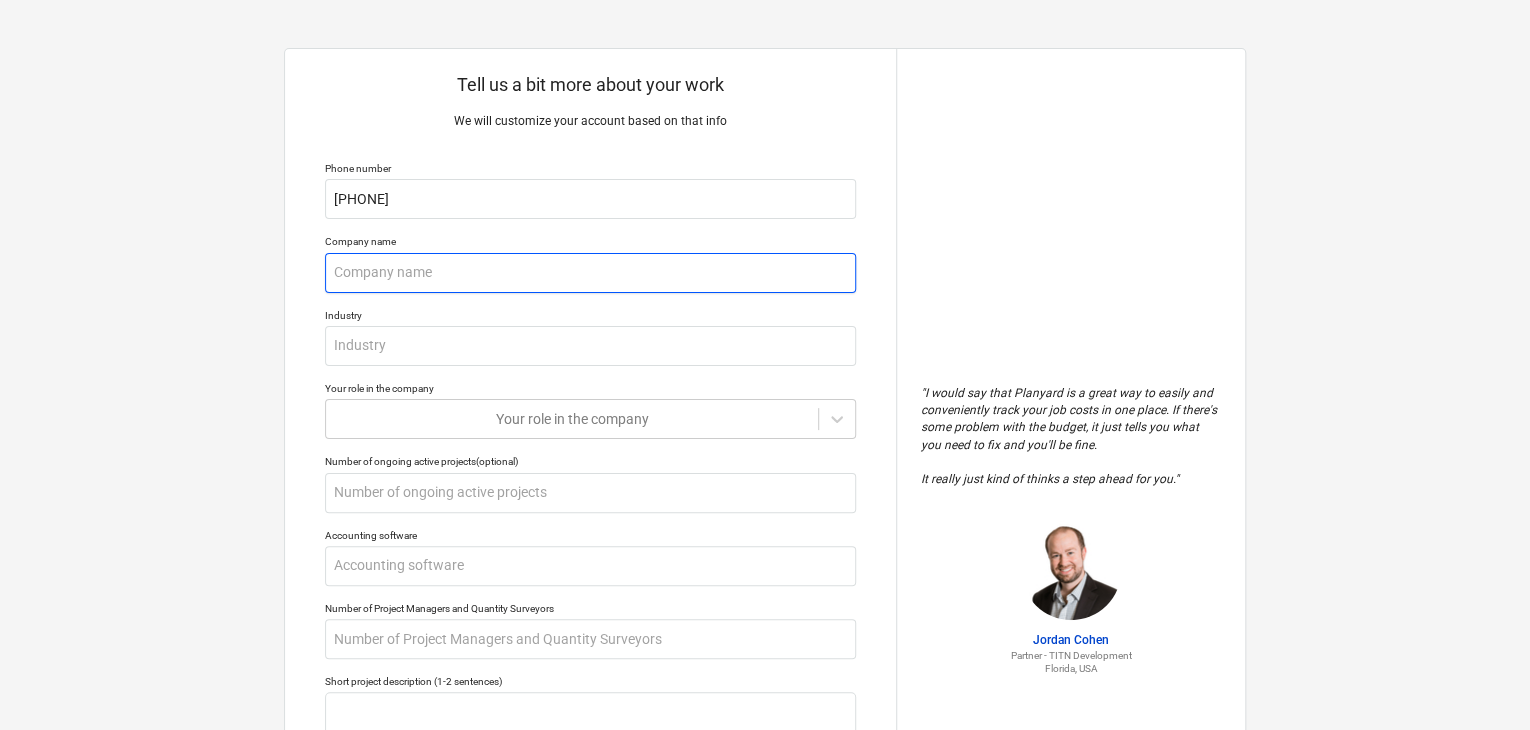 click at bounding box center (590, 273) 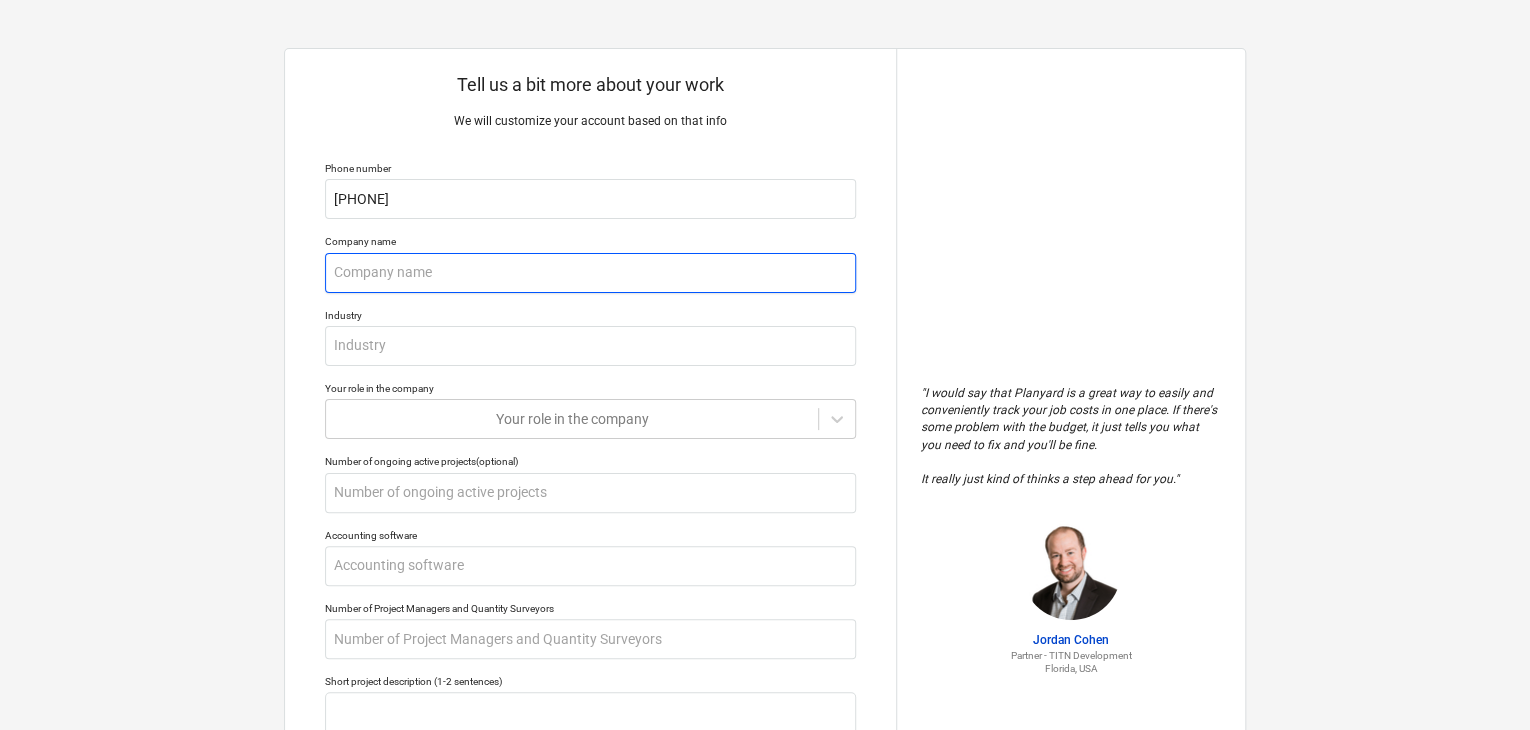 type on "x" 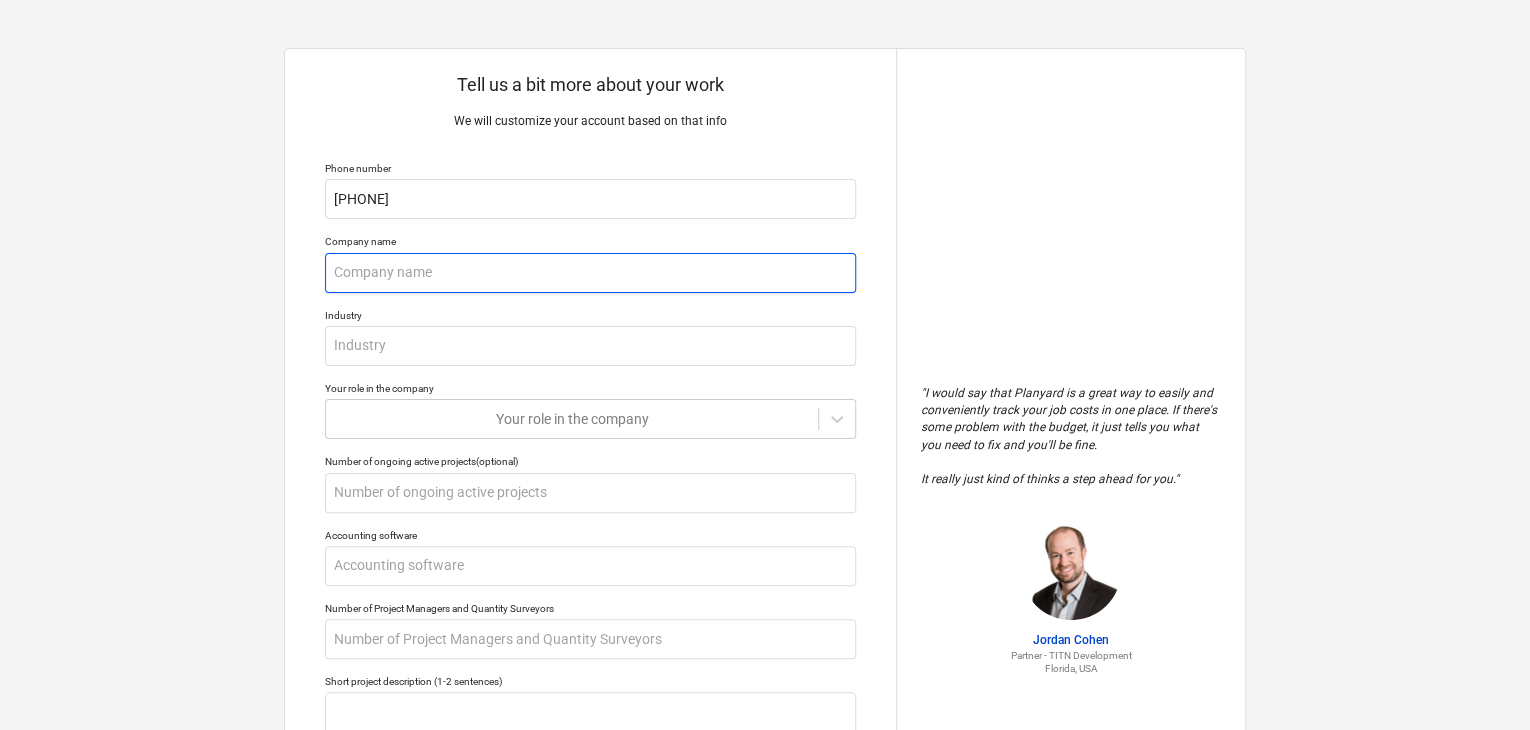 type on "J" 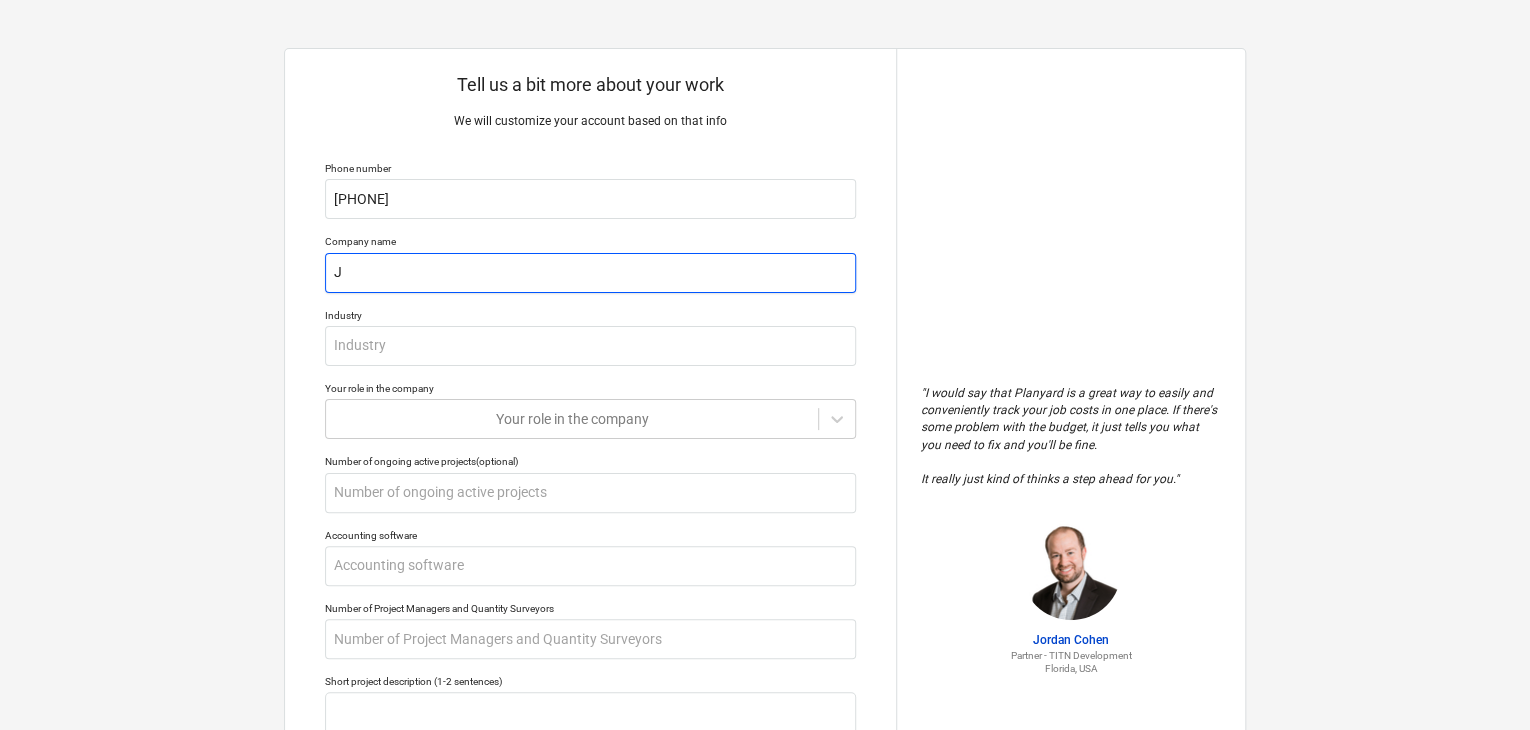 type on "x" 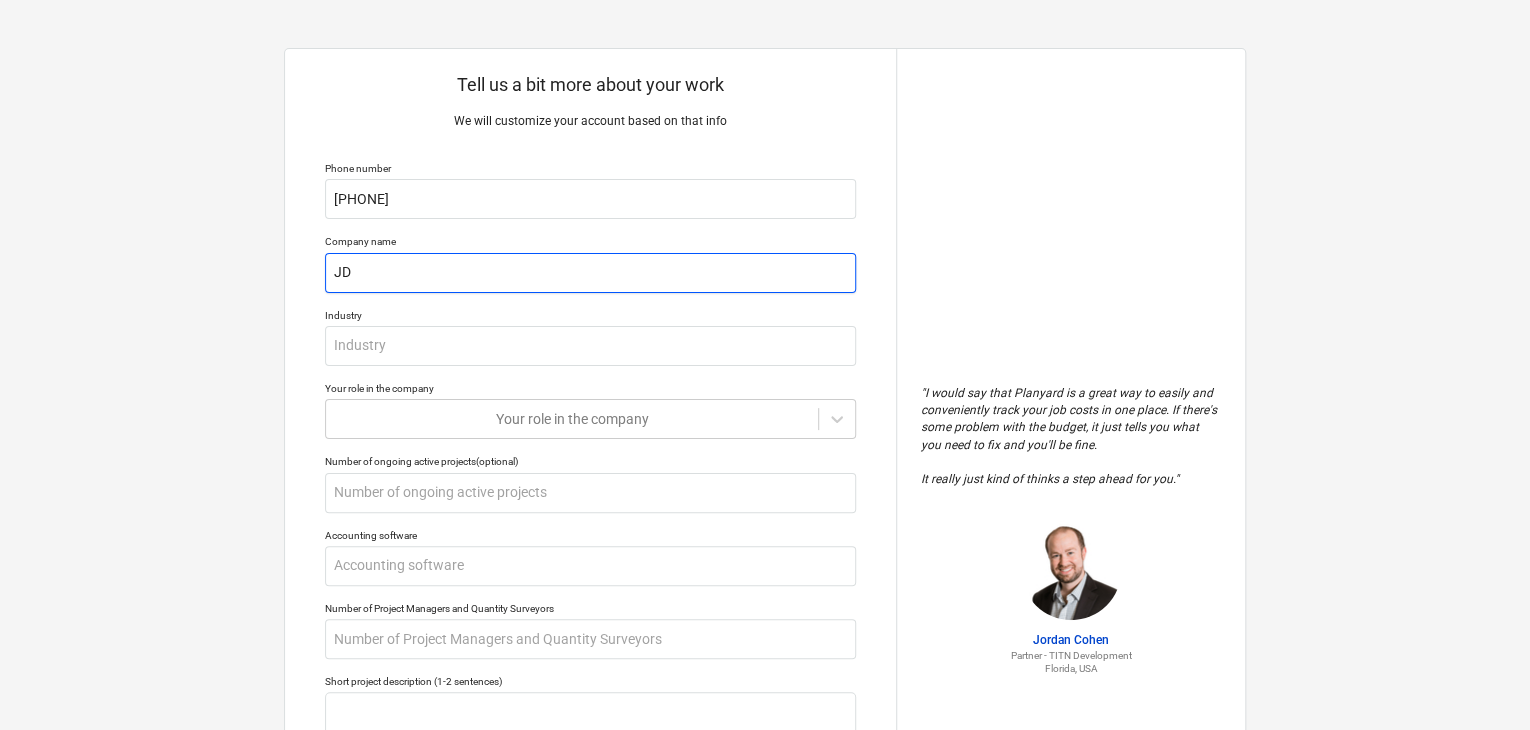 type on "x" 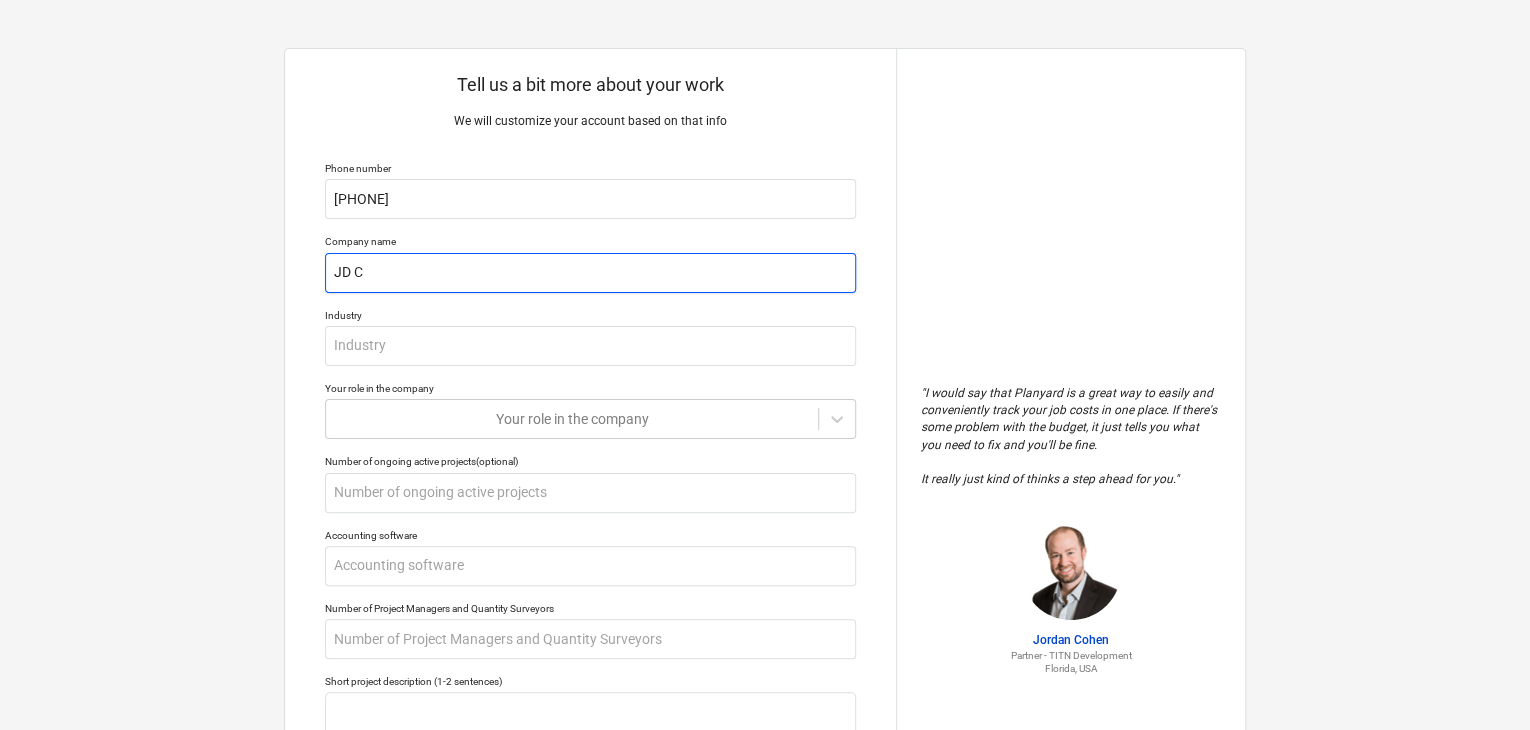 type on "x" 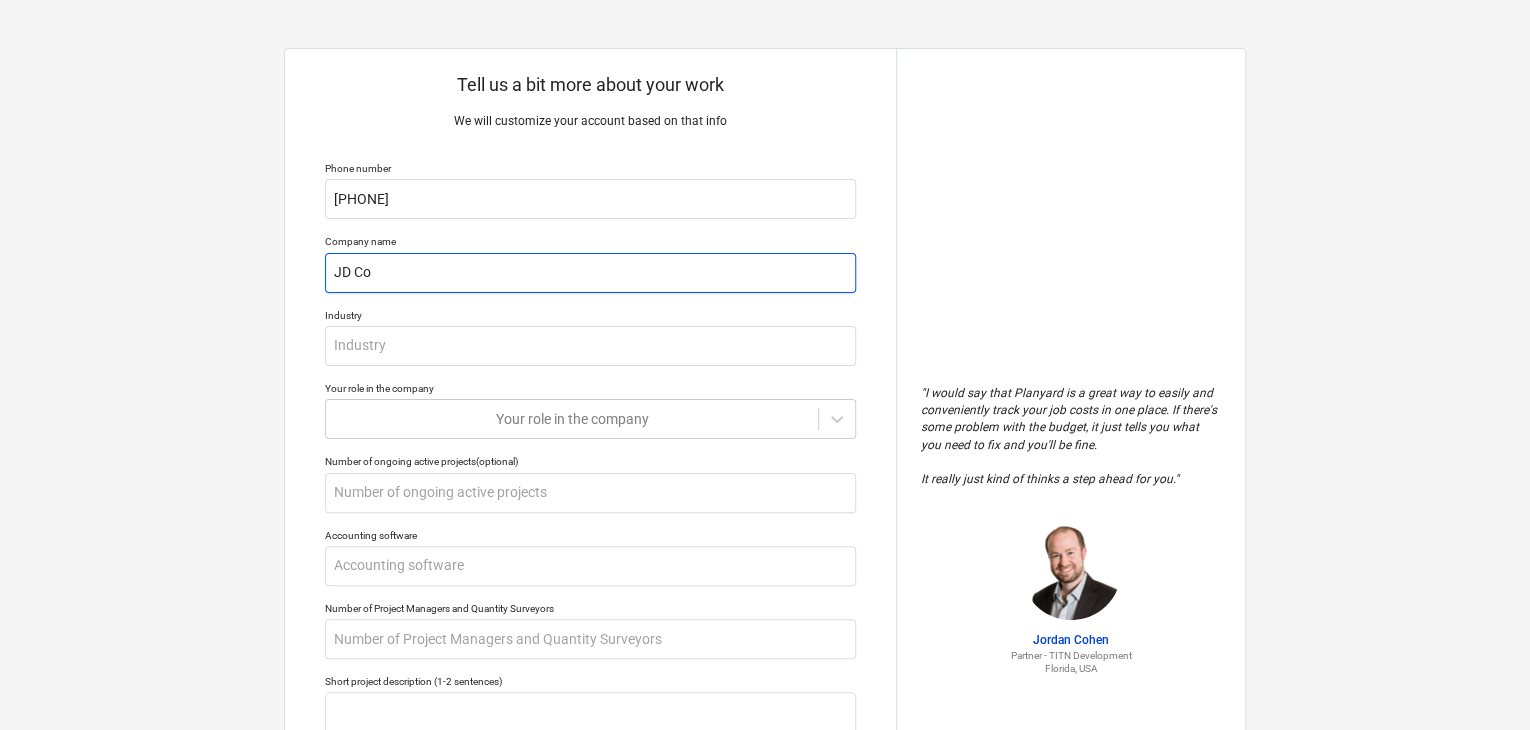 type on "x" 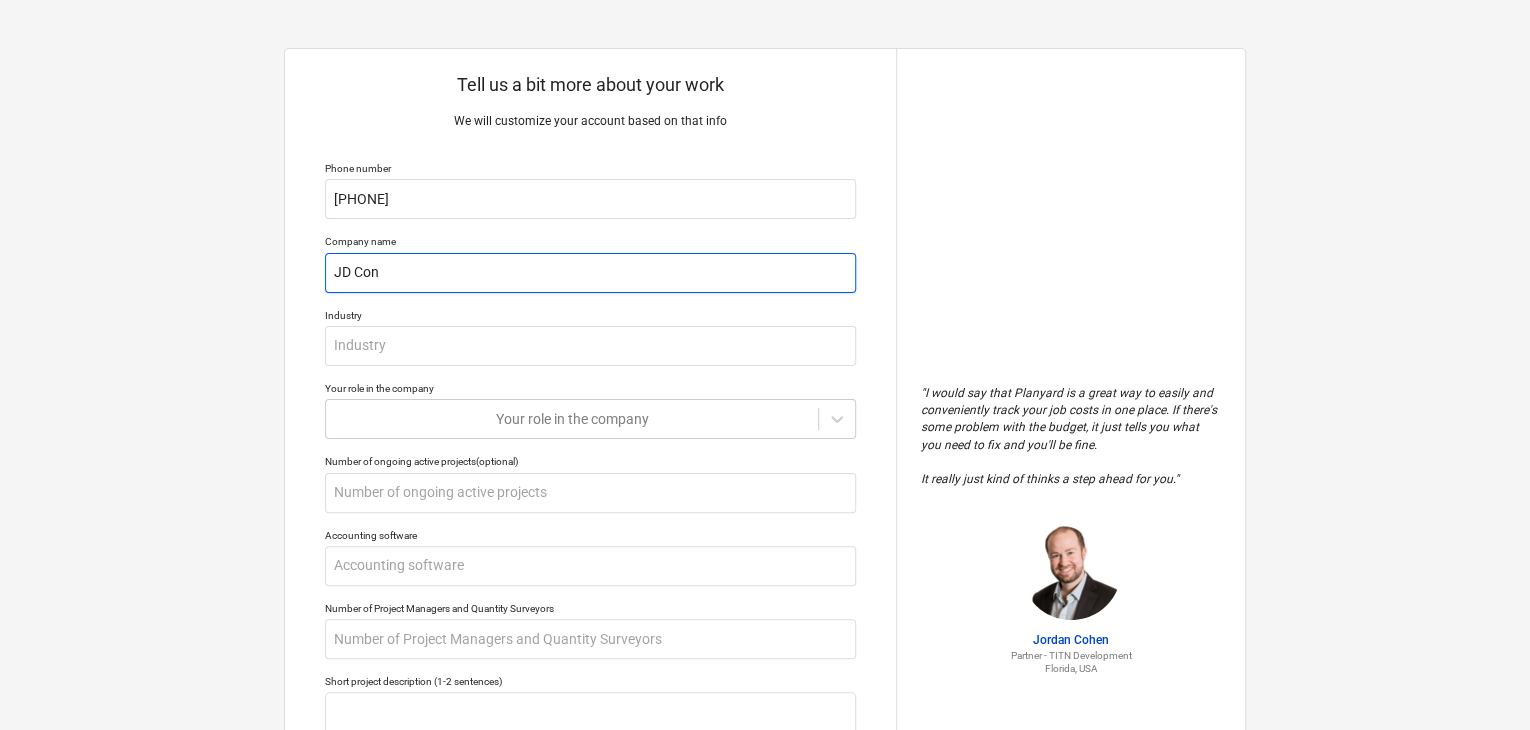 type on "x" 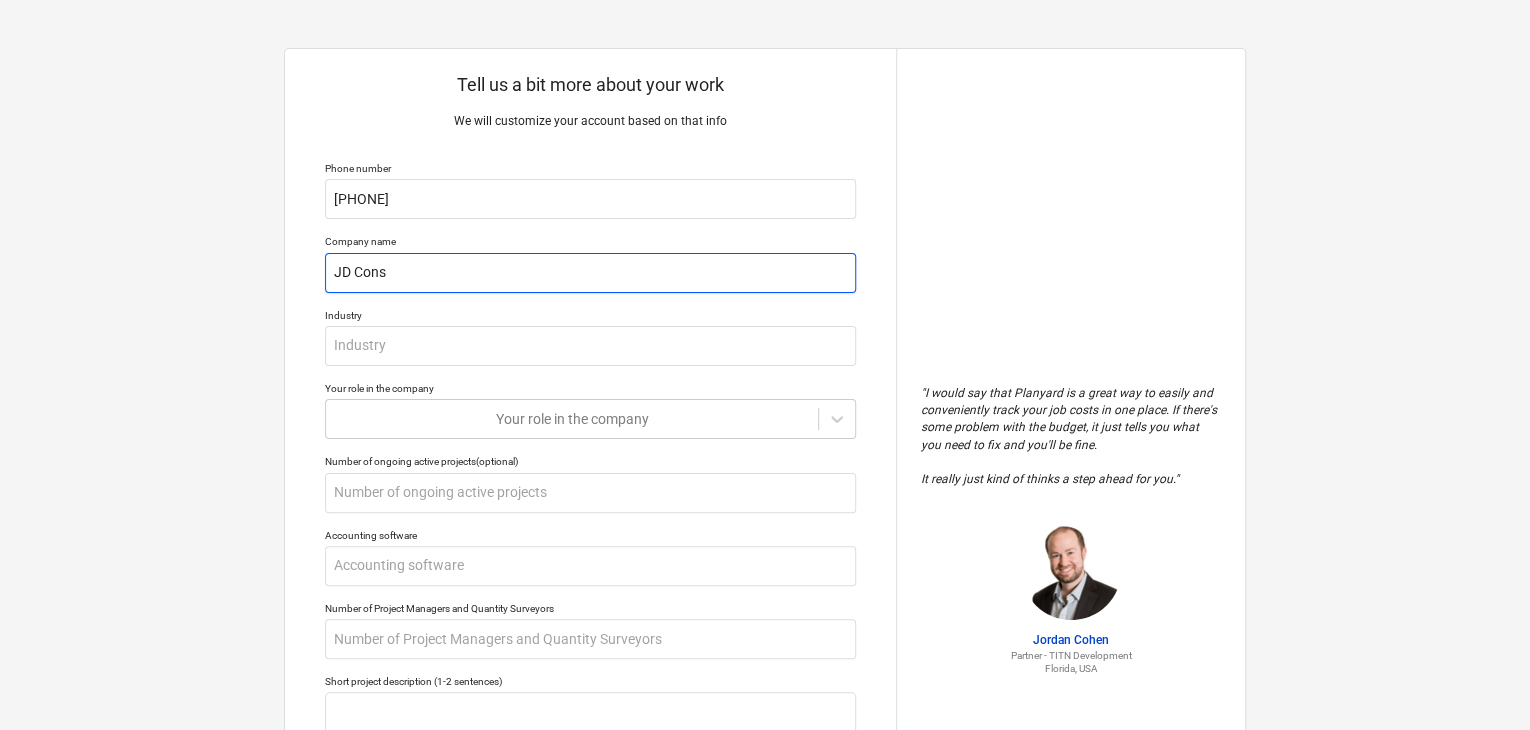 type on "x" 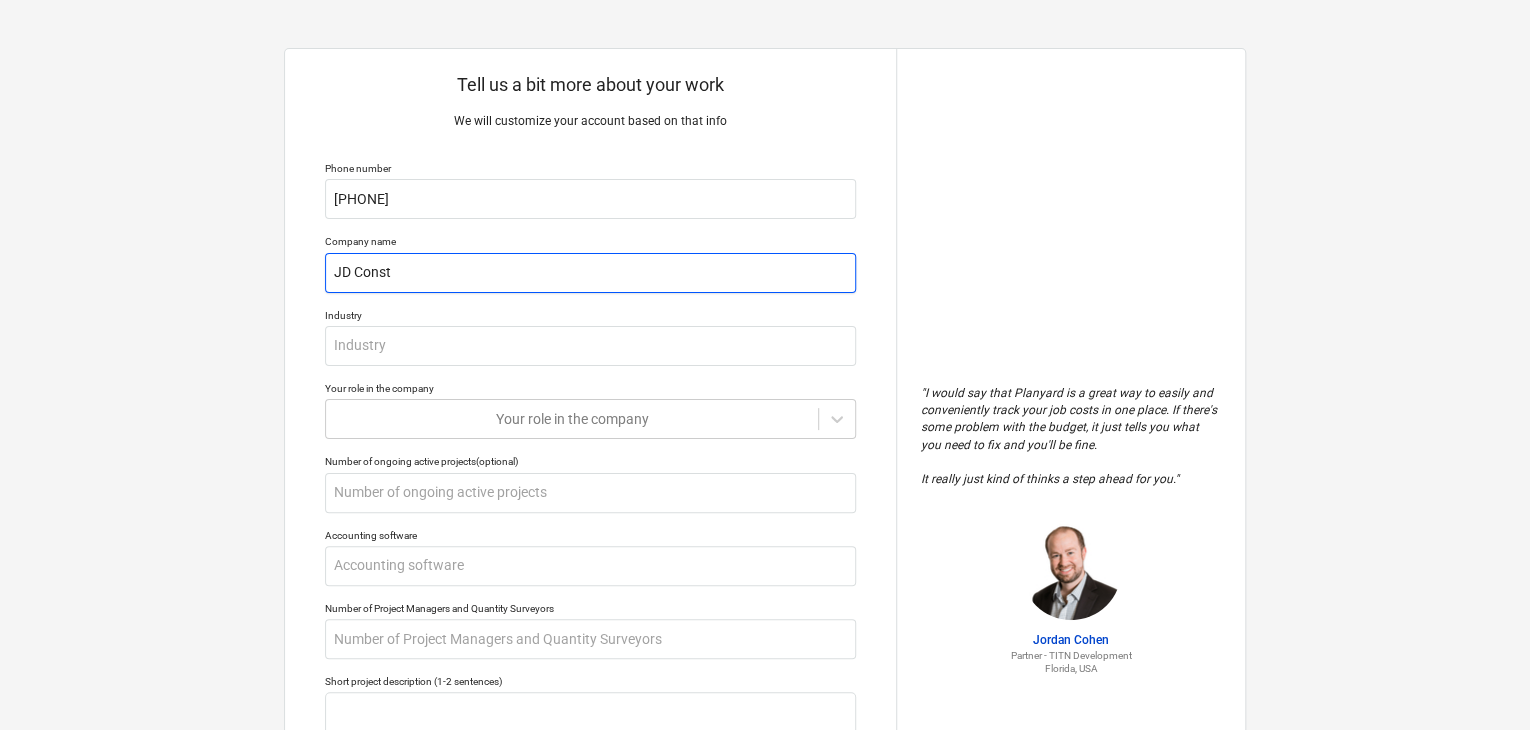 type on "x" 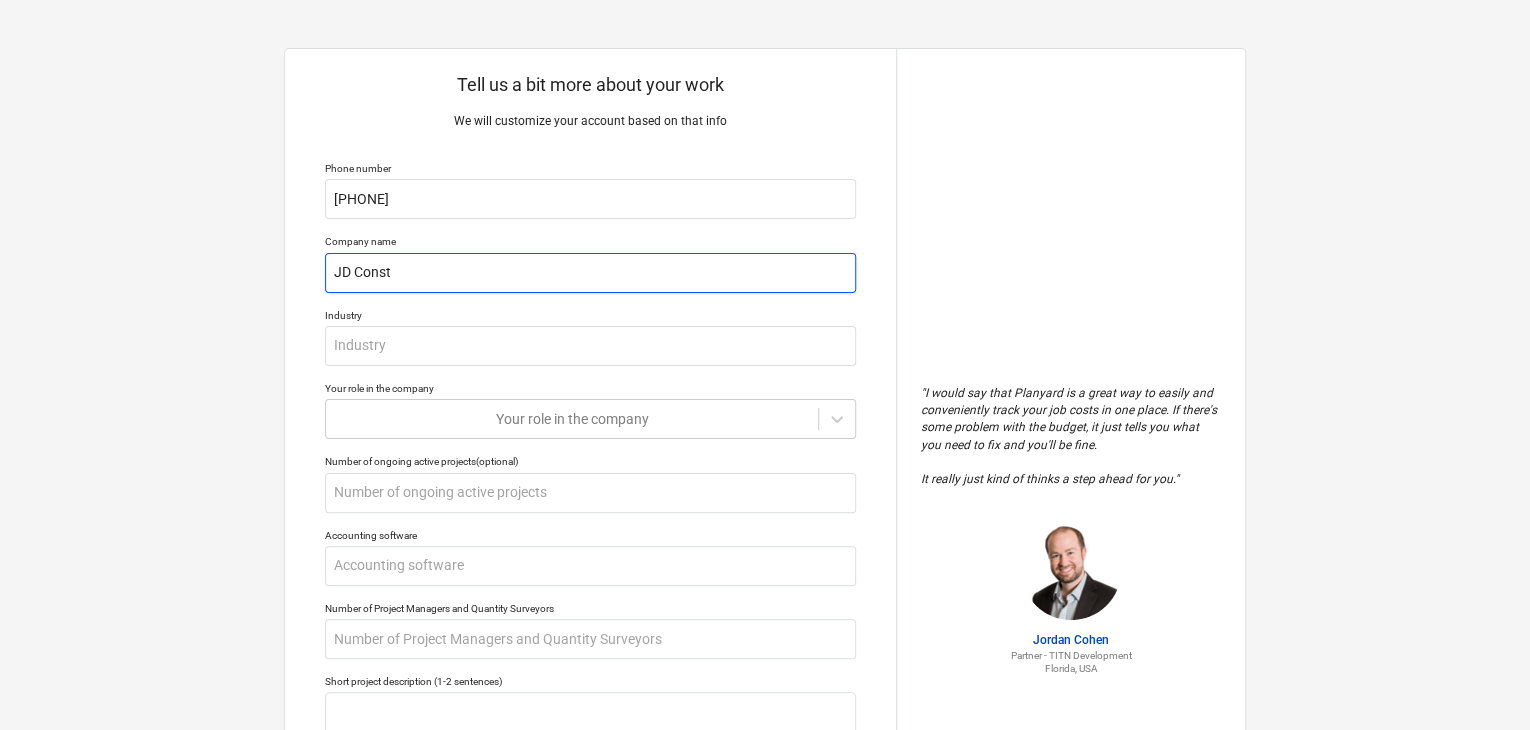 type on "JD Constr" 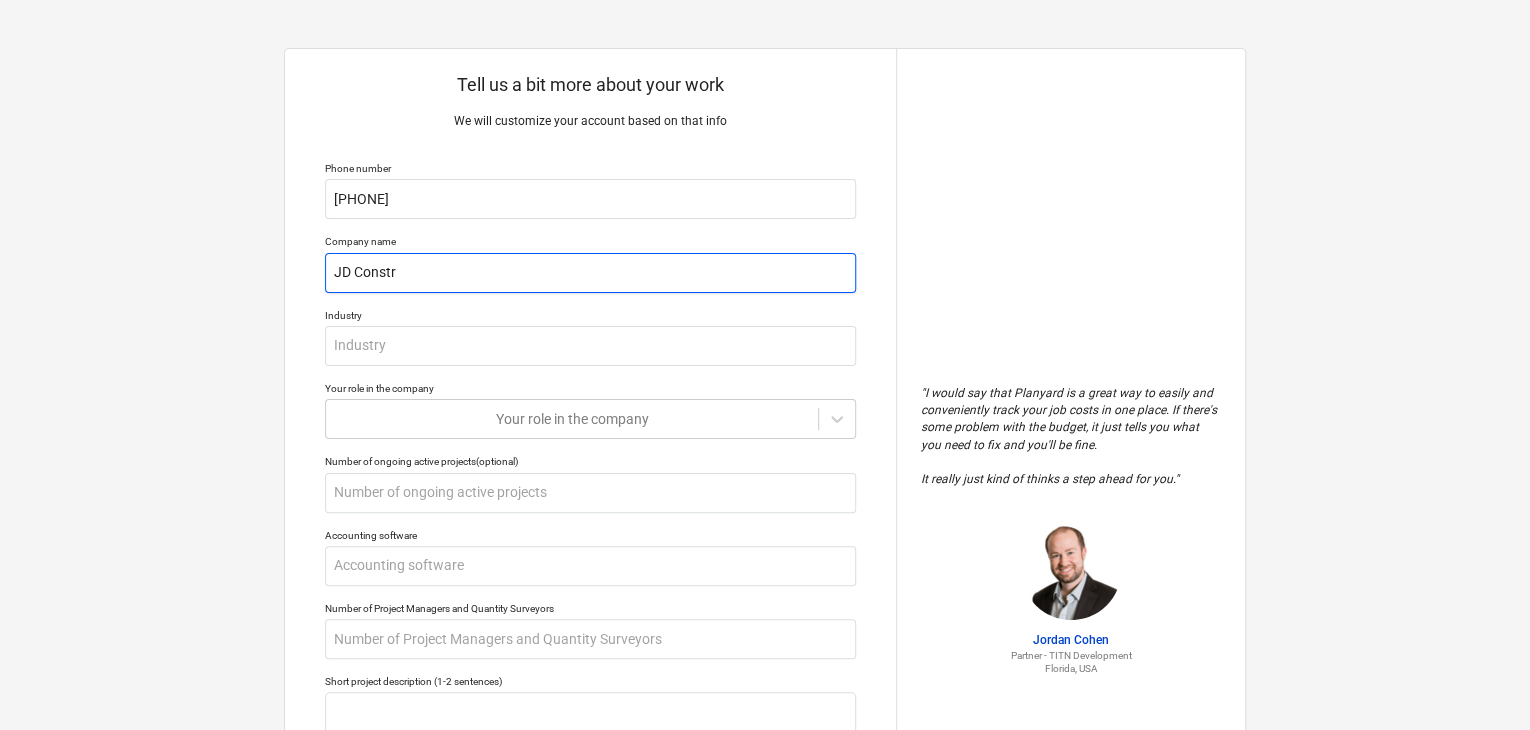 type on "x" 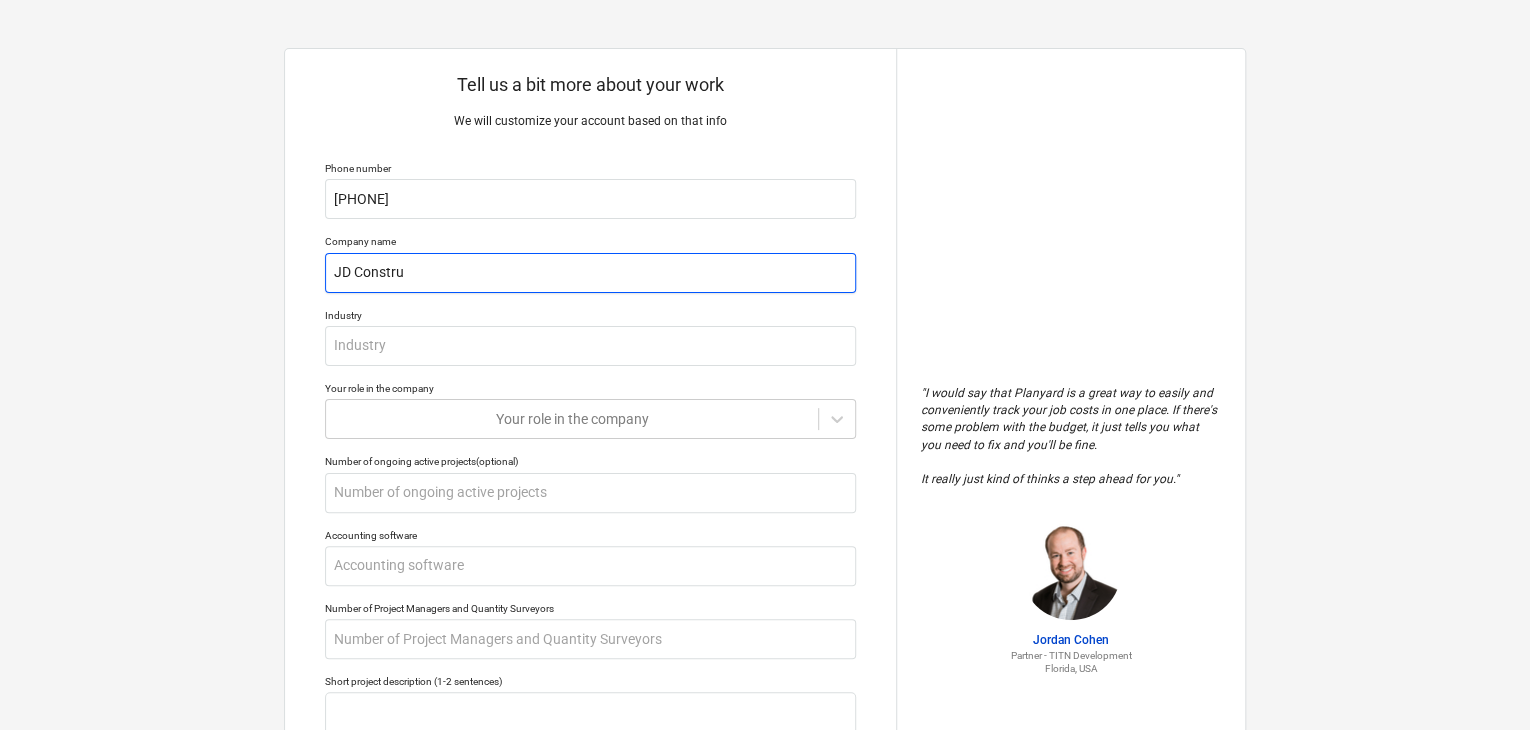 type on "x" 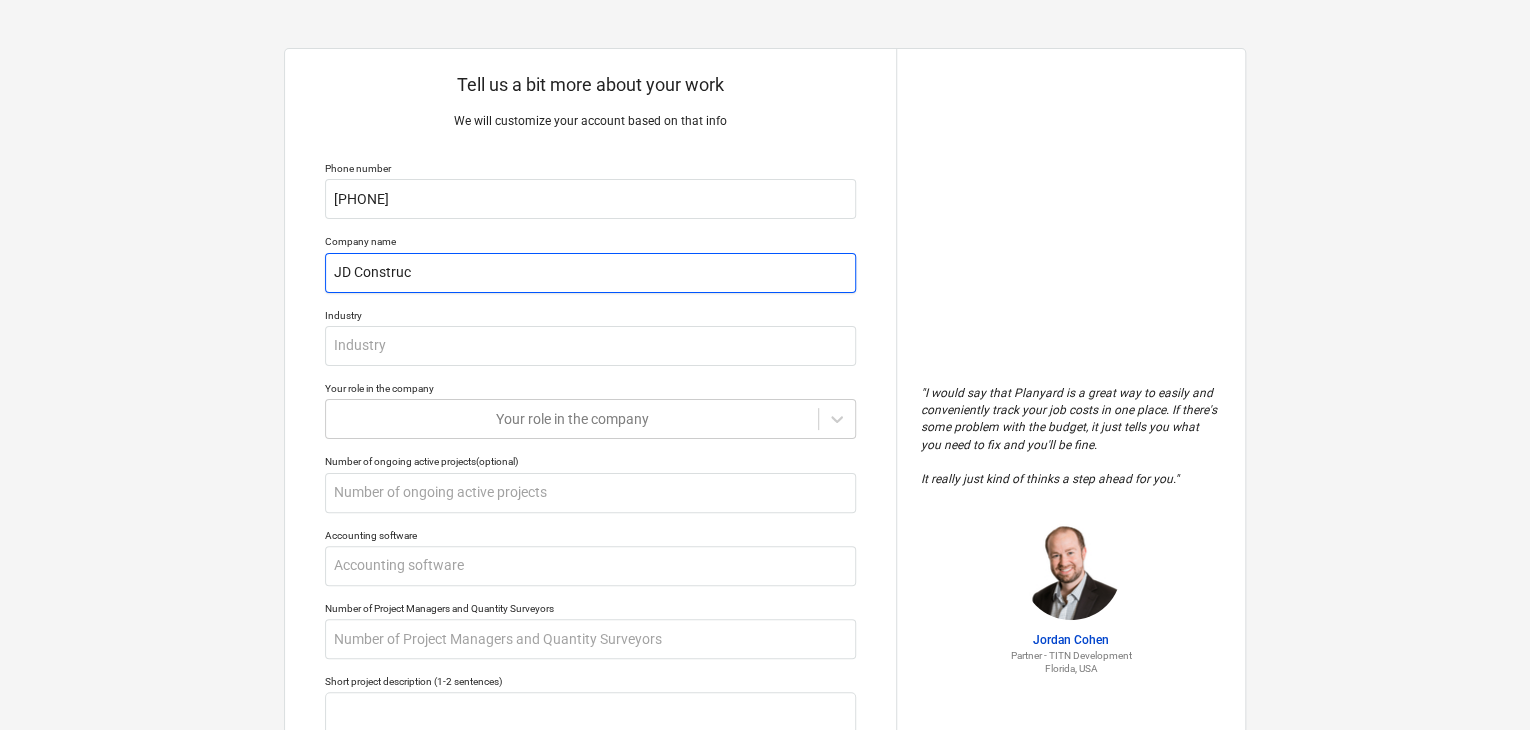 type on "x" 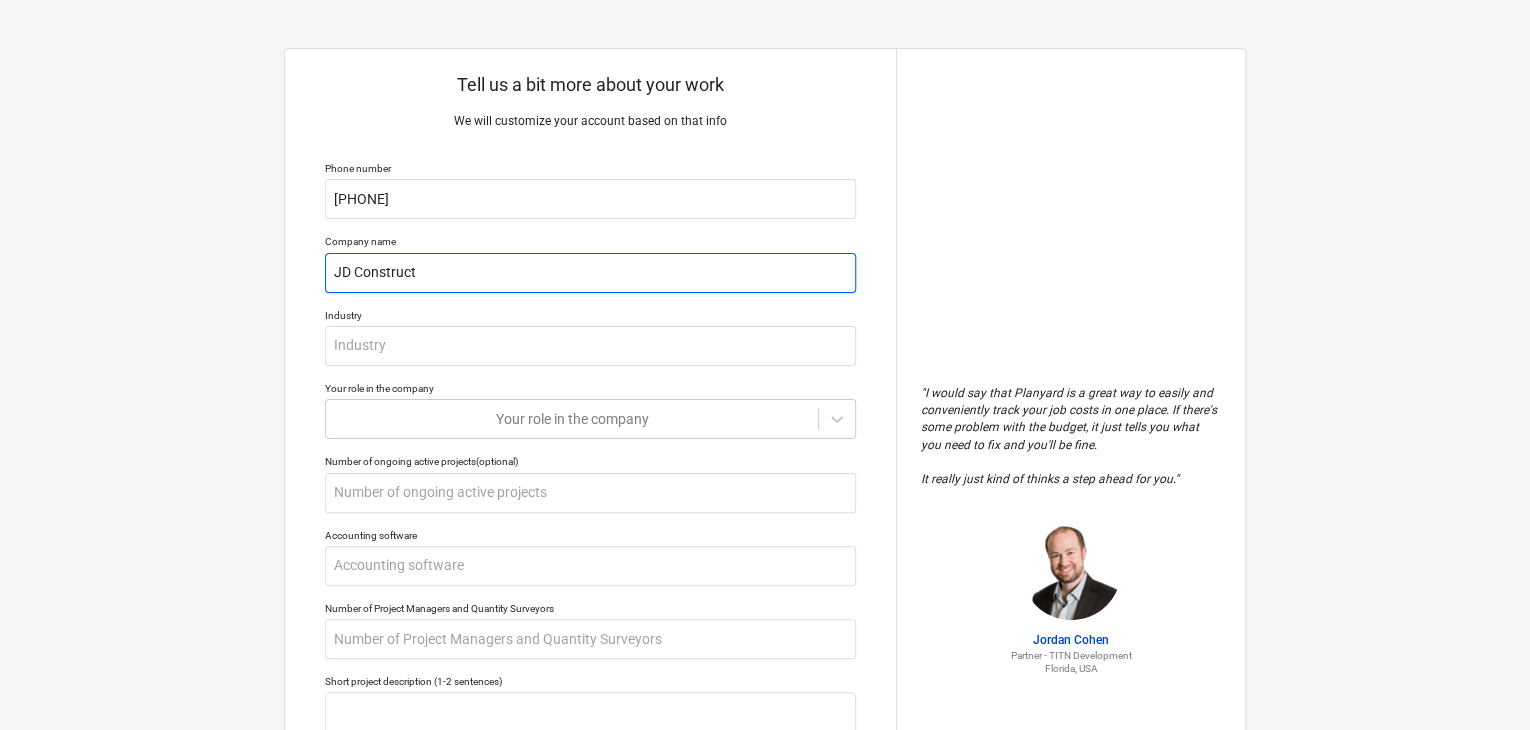 type on "x" 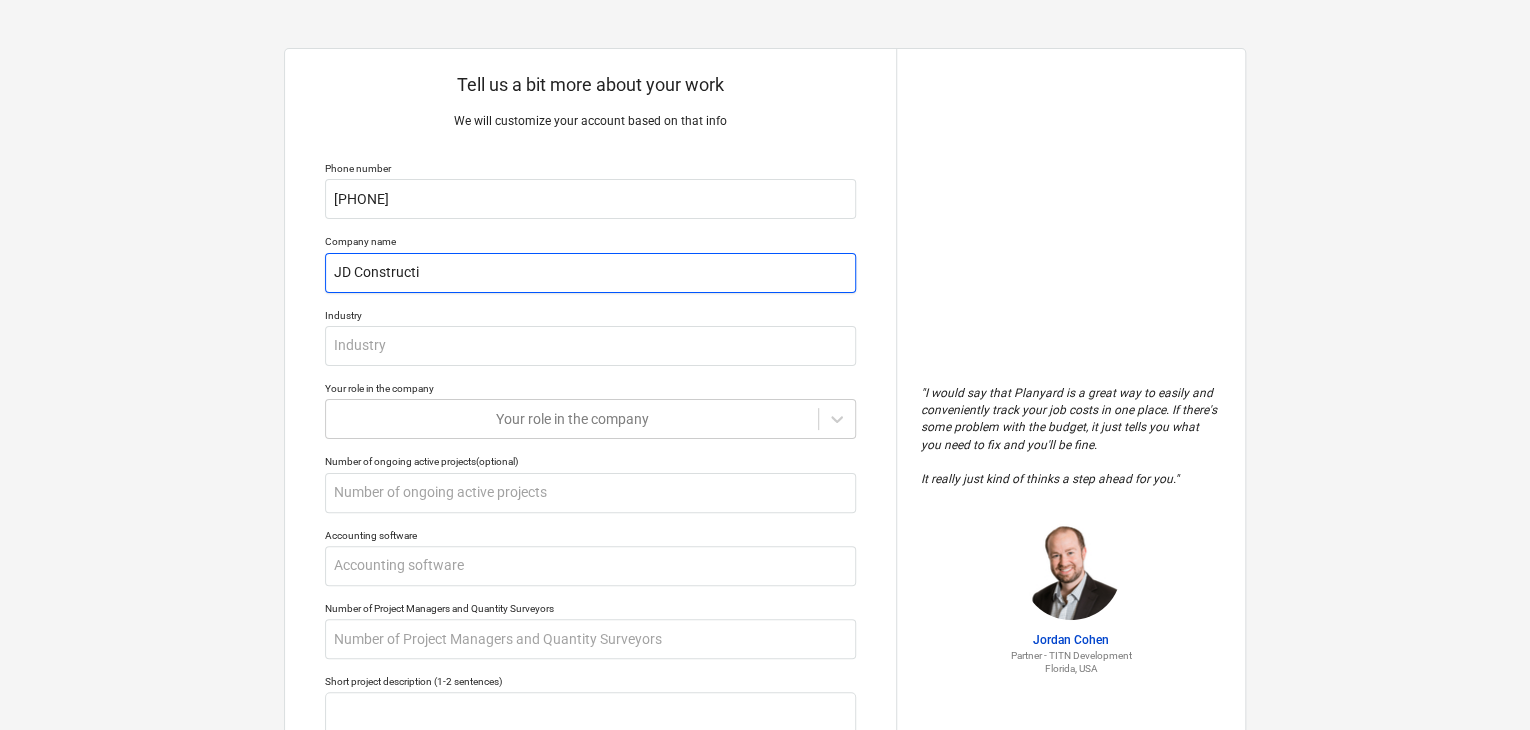 type on "x" 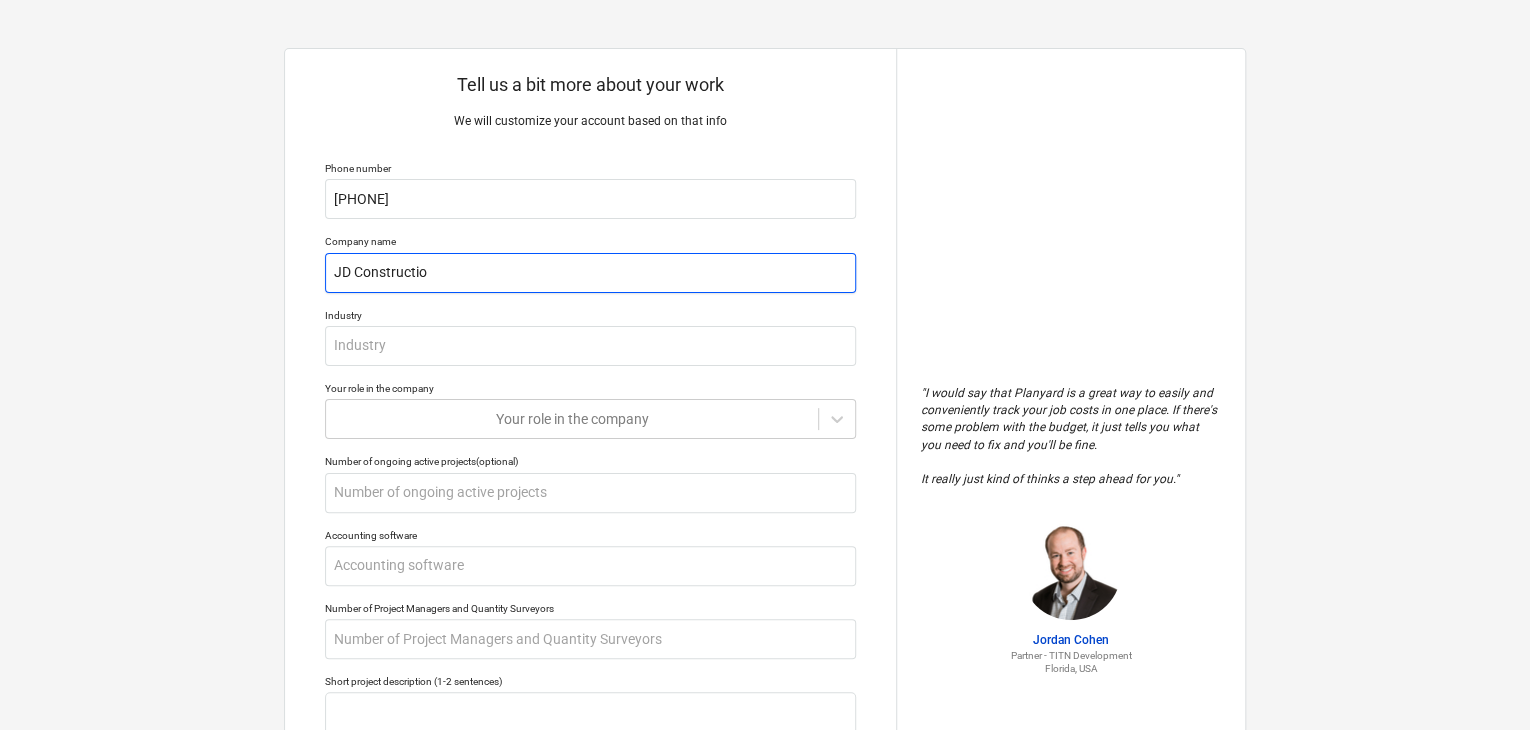 type on "x" 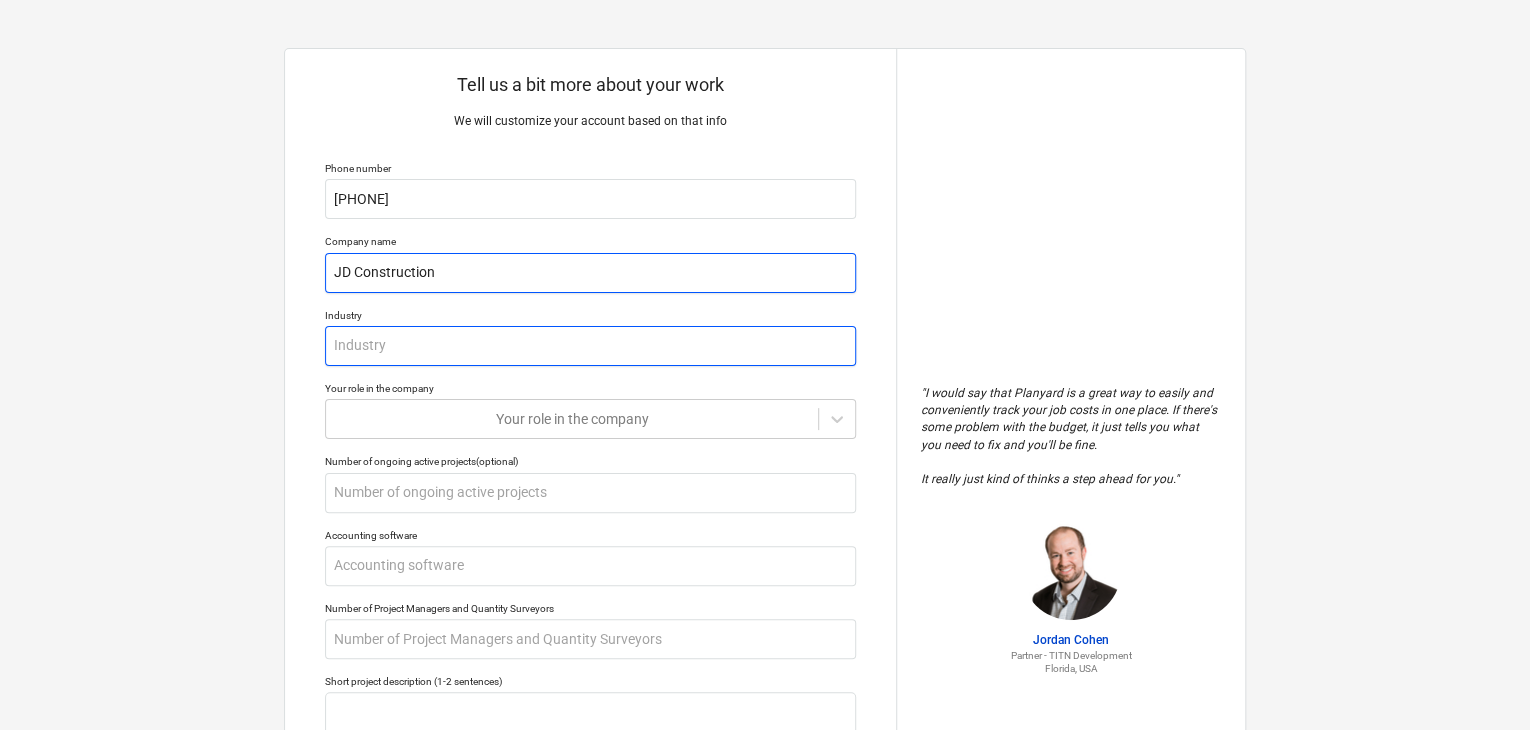 type on "JD Construction" 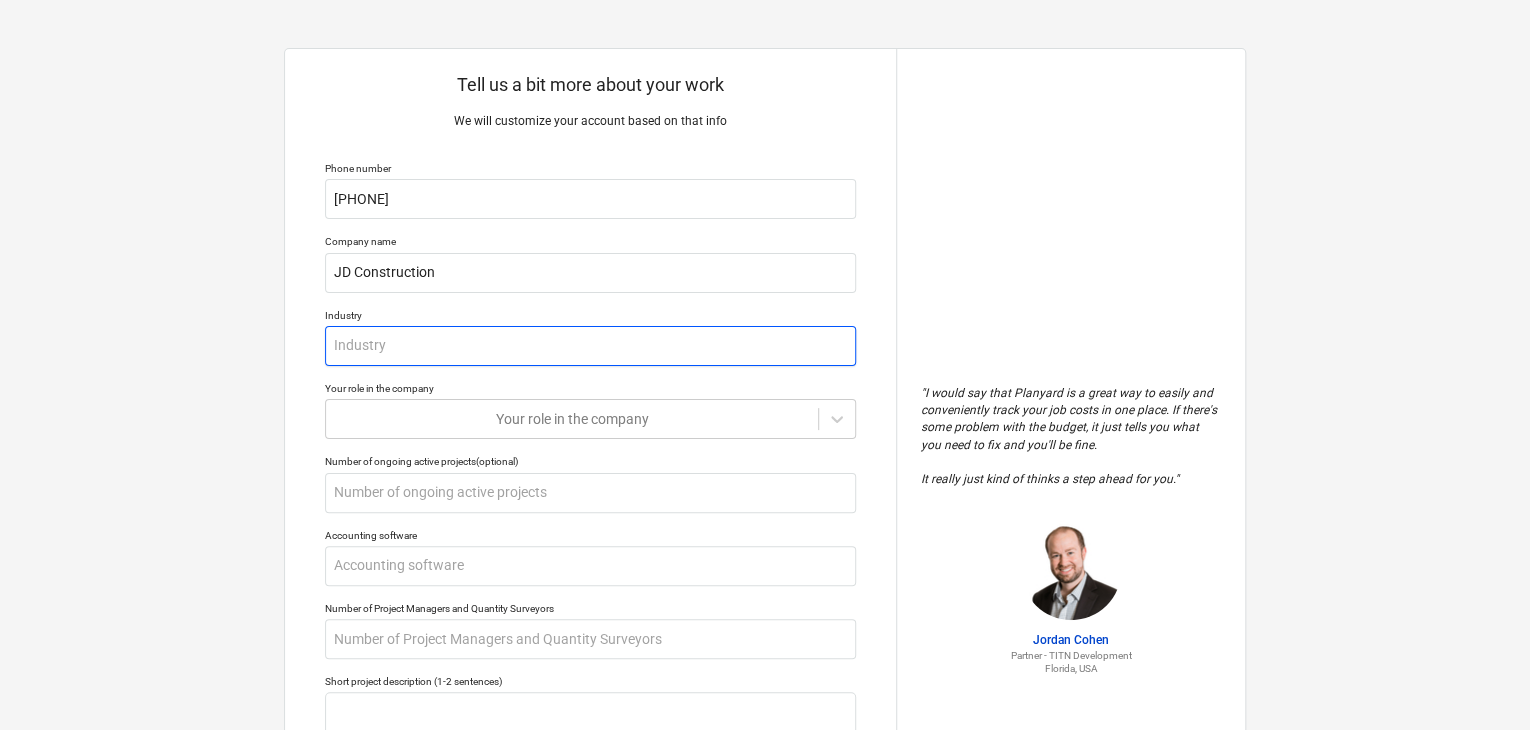 click at bounding box center (590, 346) 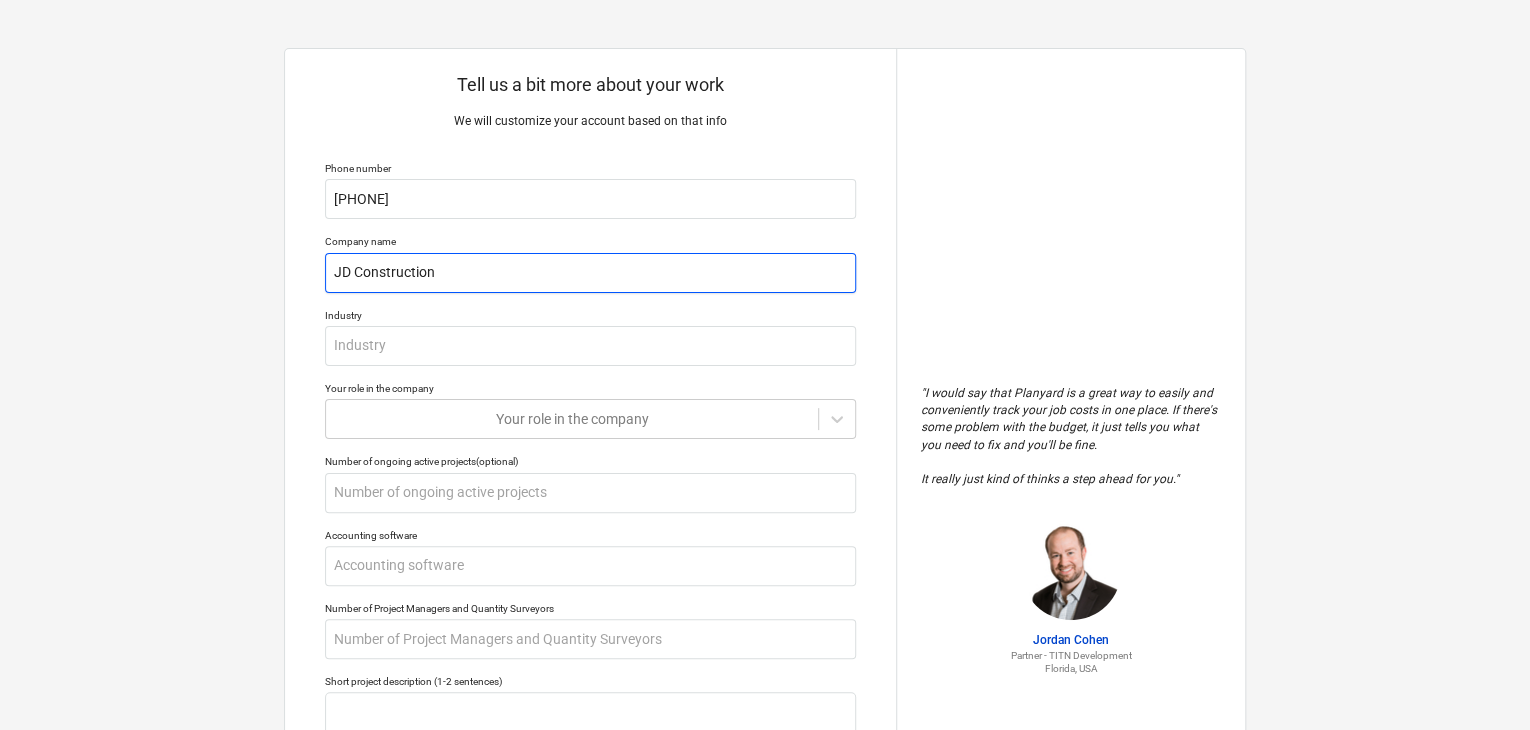 click on "JD Construction" at bounding box center [590, 273] 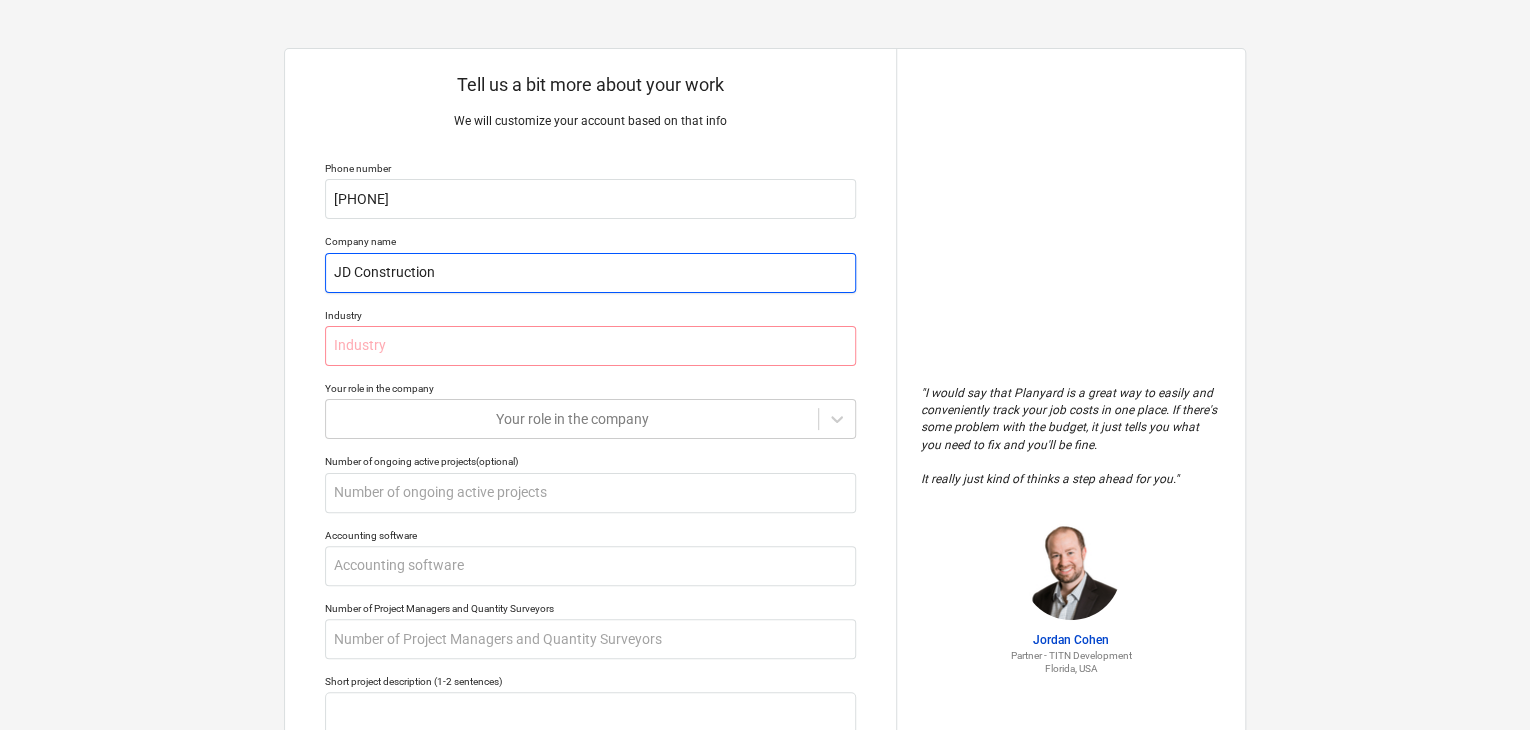 click on "JD Construction" at bounding box center (590, 273) 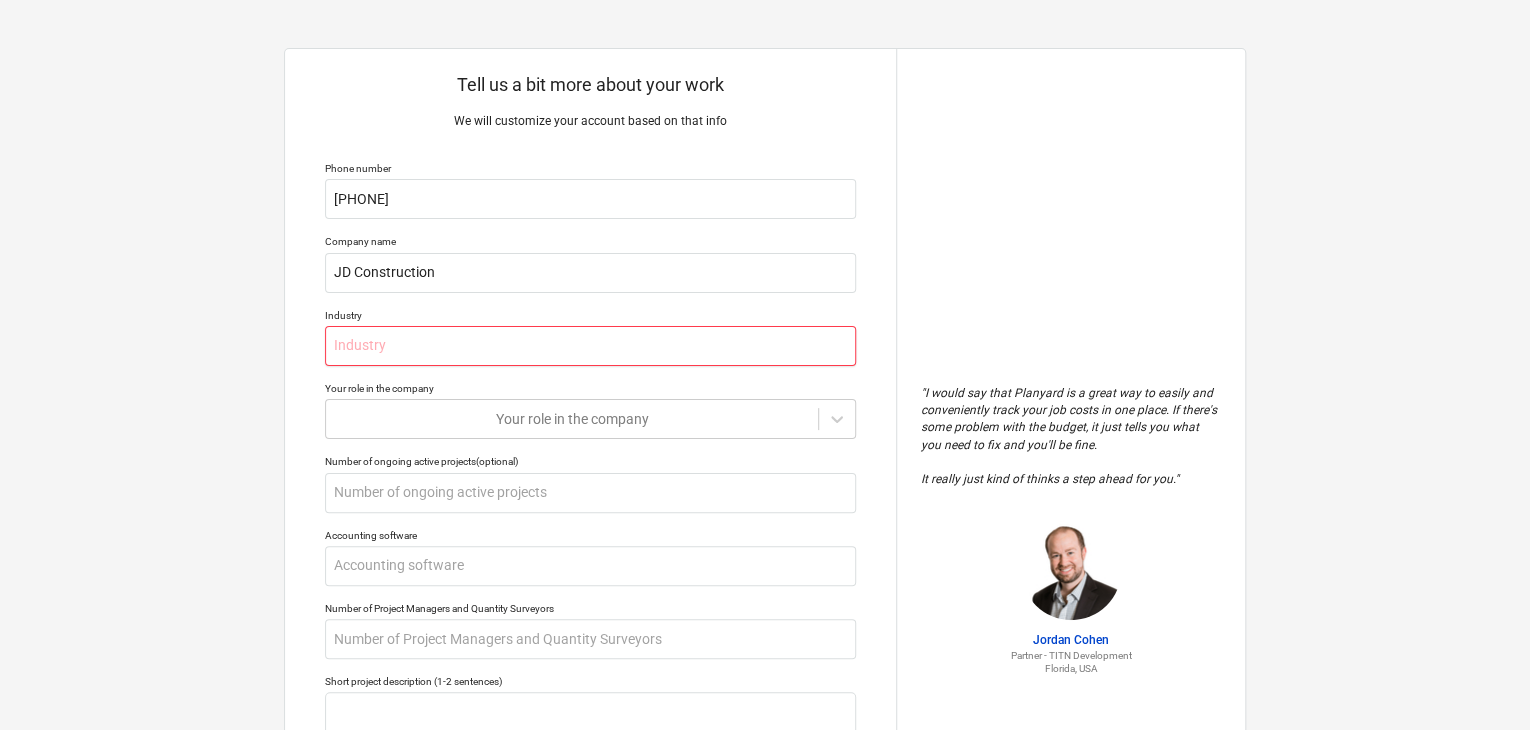 click at bounding box center (590, 346) 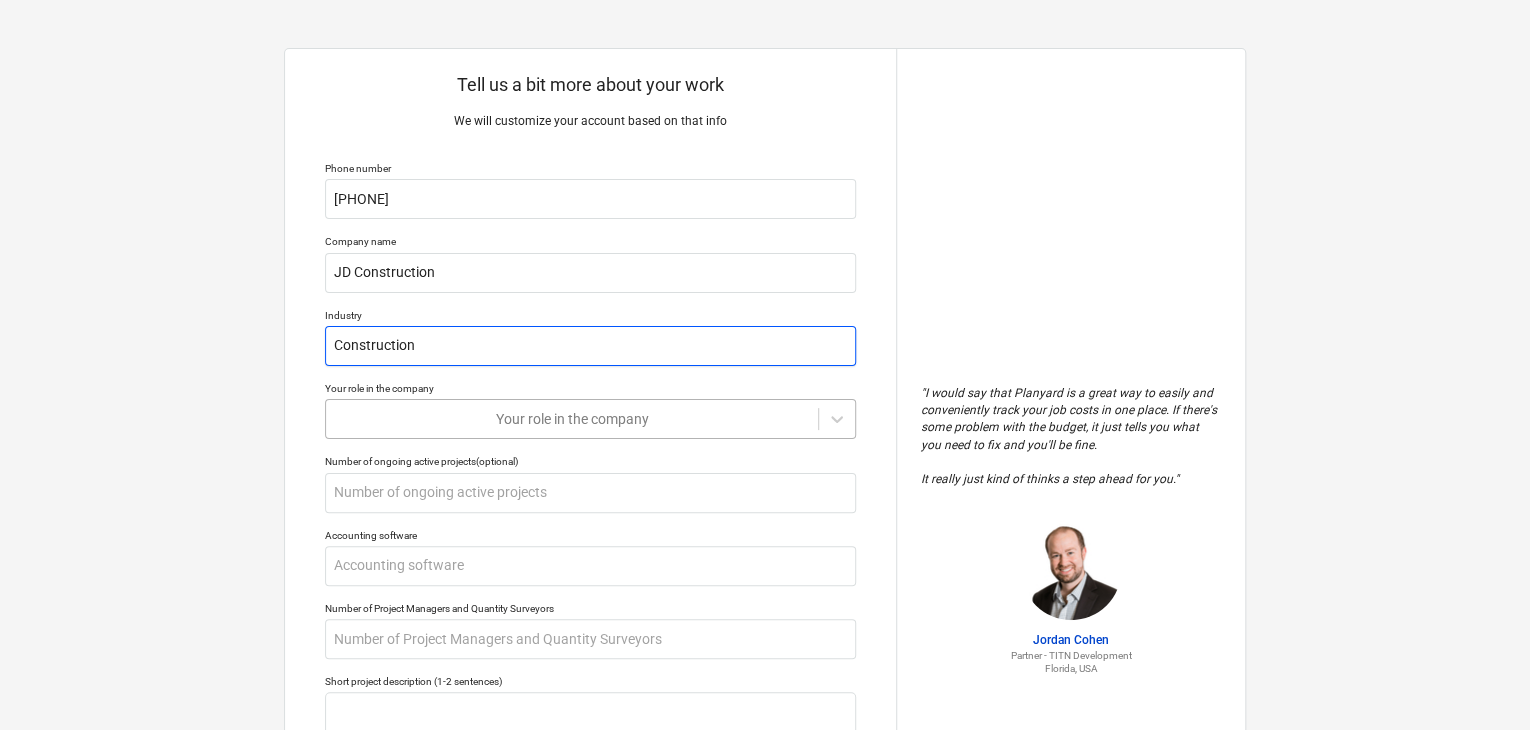 type on "Construction" 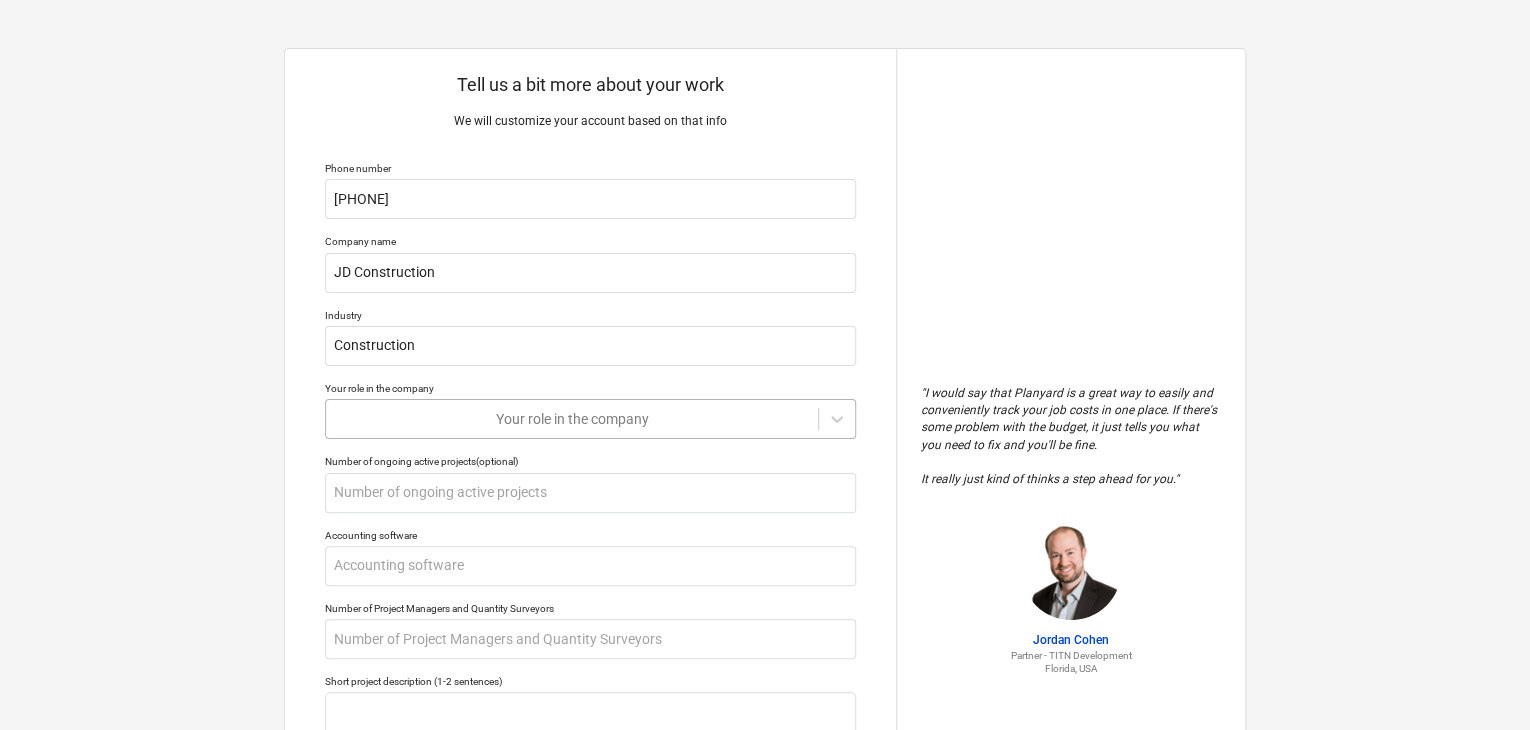 click at bounding box center (572, 419) 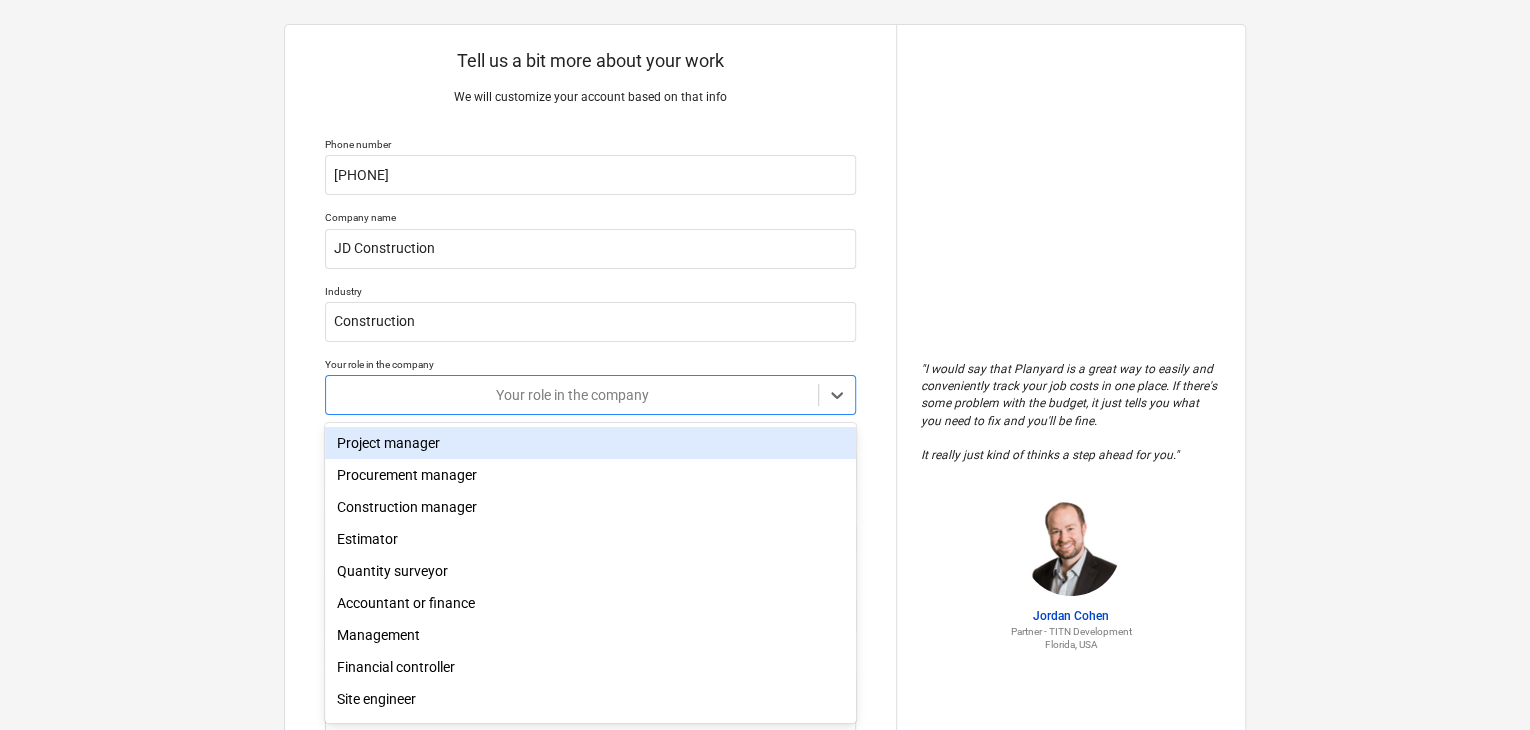 scroll, scrollTop: 24, scrollLeft: 0, axis: vertical 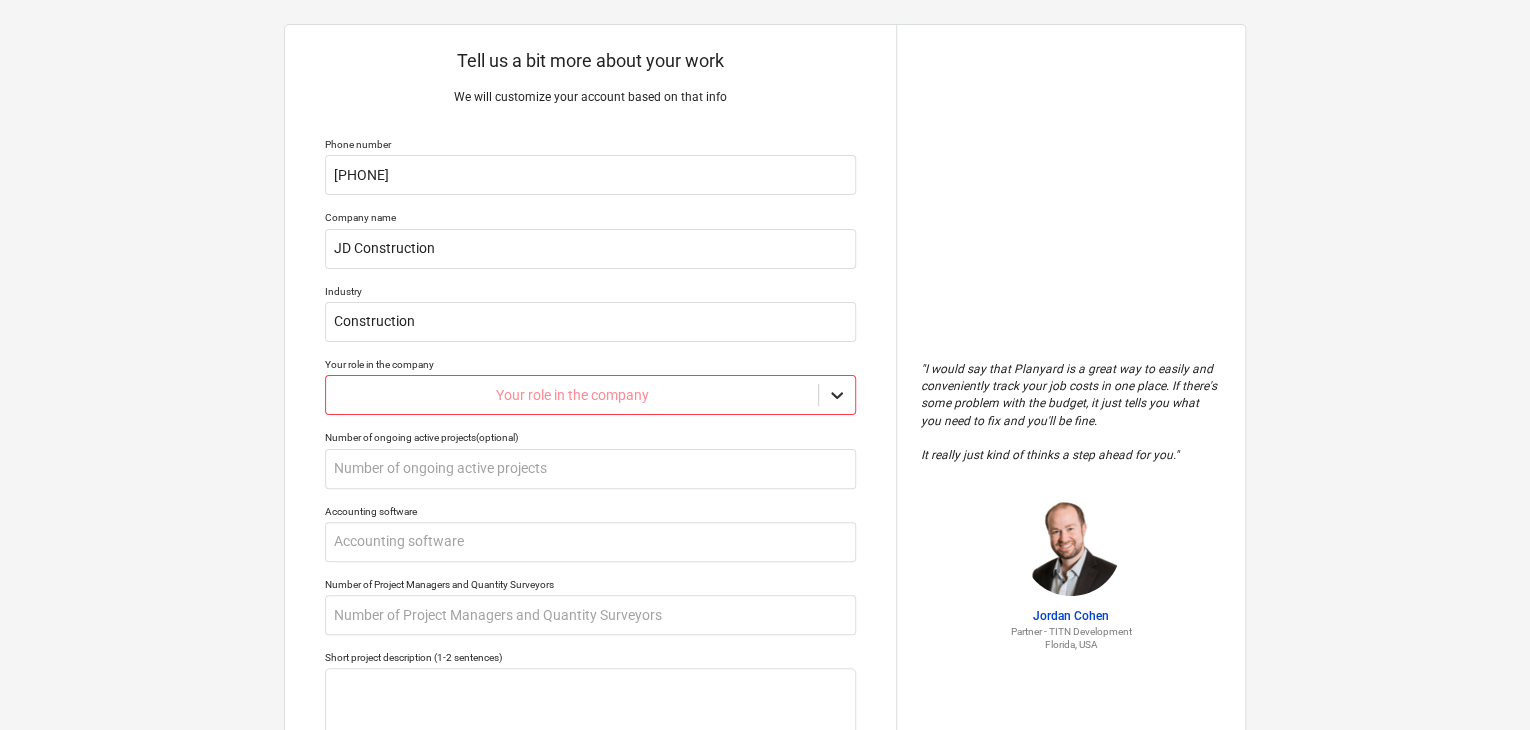 click 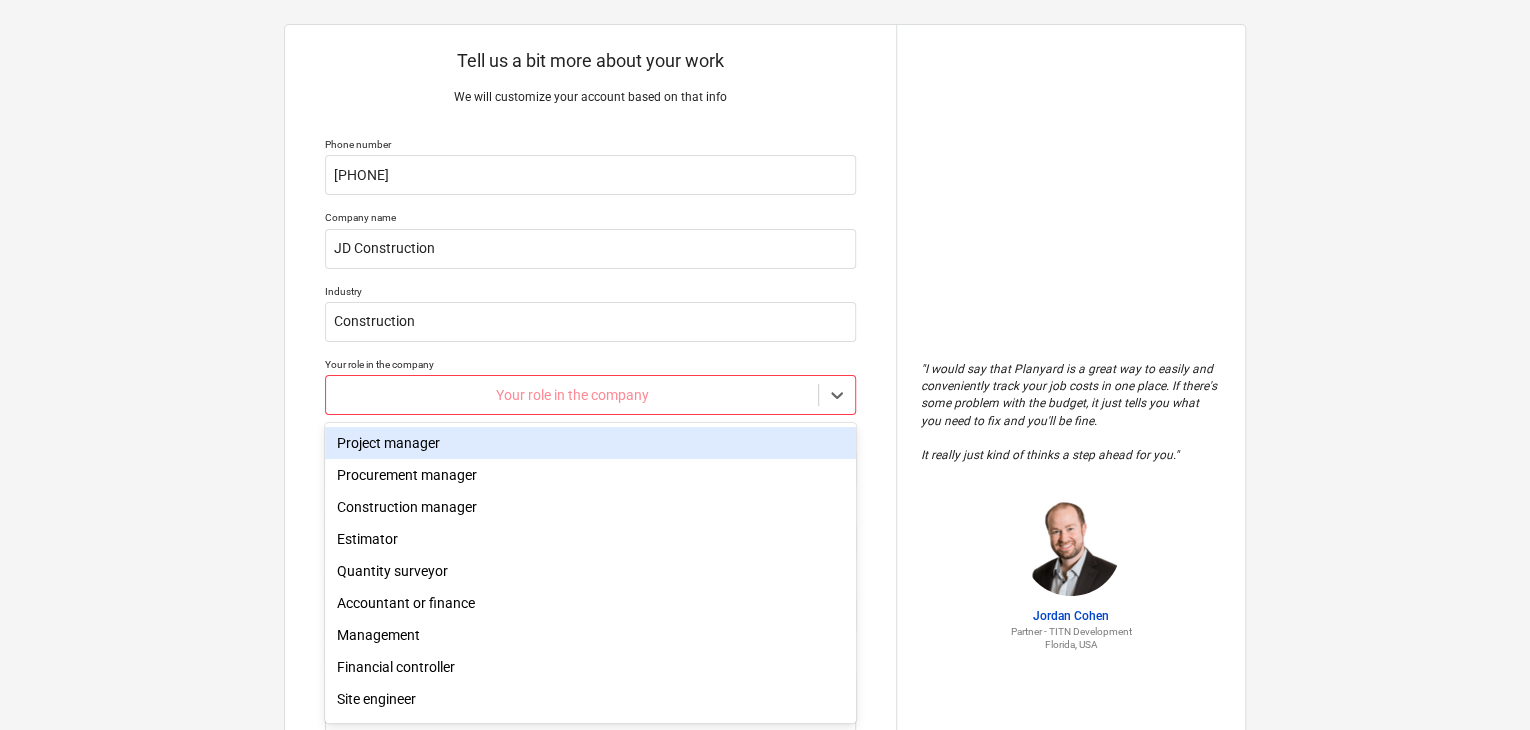 click on "Project manager" at bounding box center [590, 443] 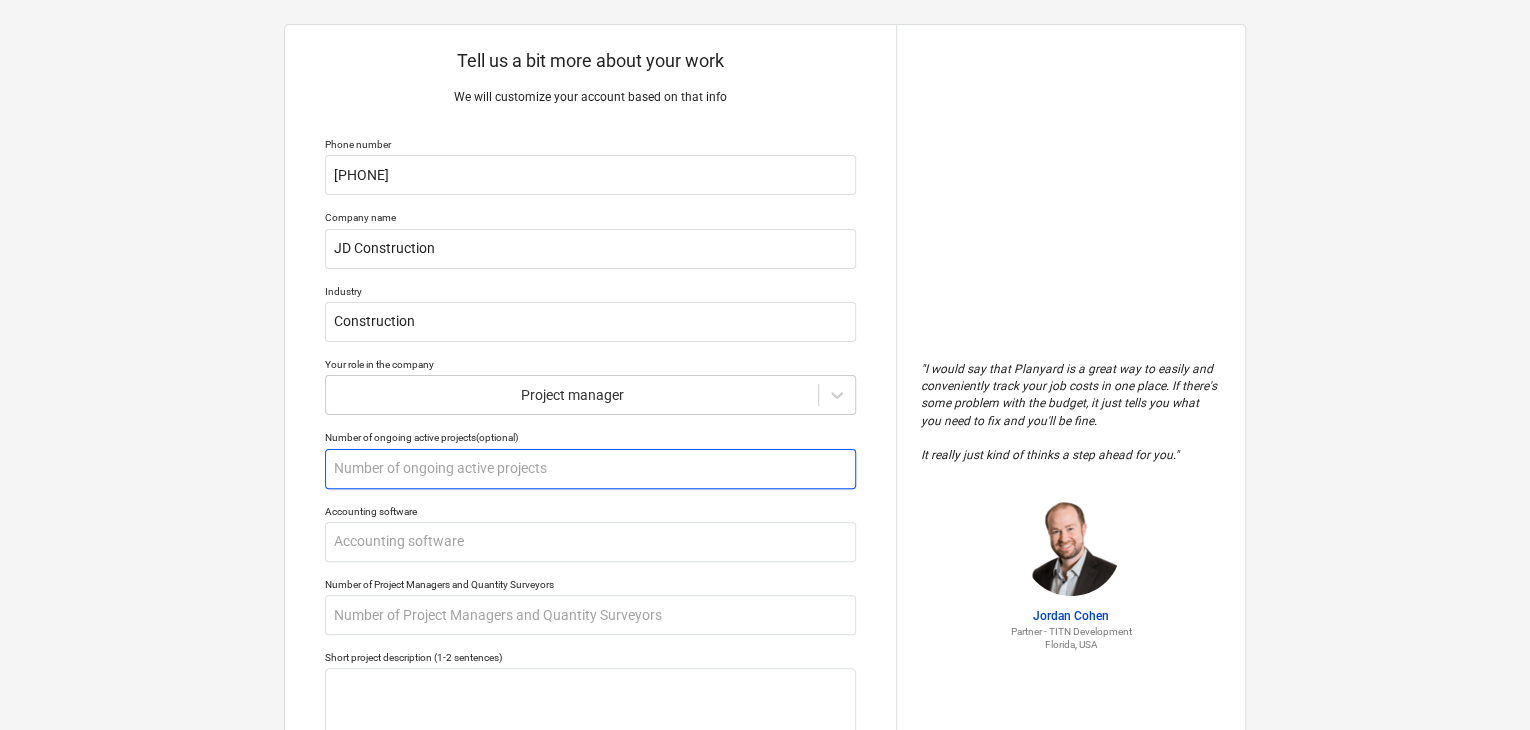 click at bounding box center [590, 469] 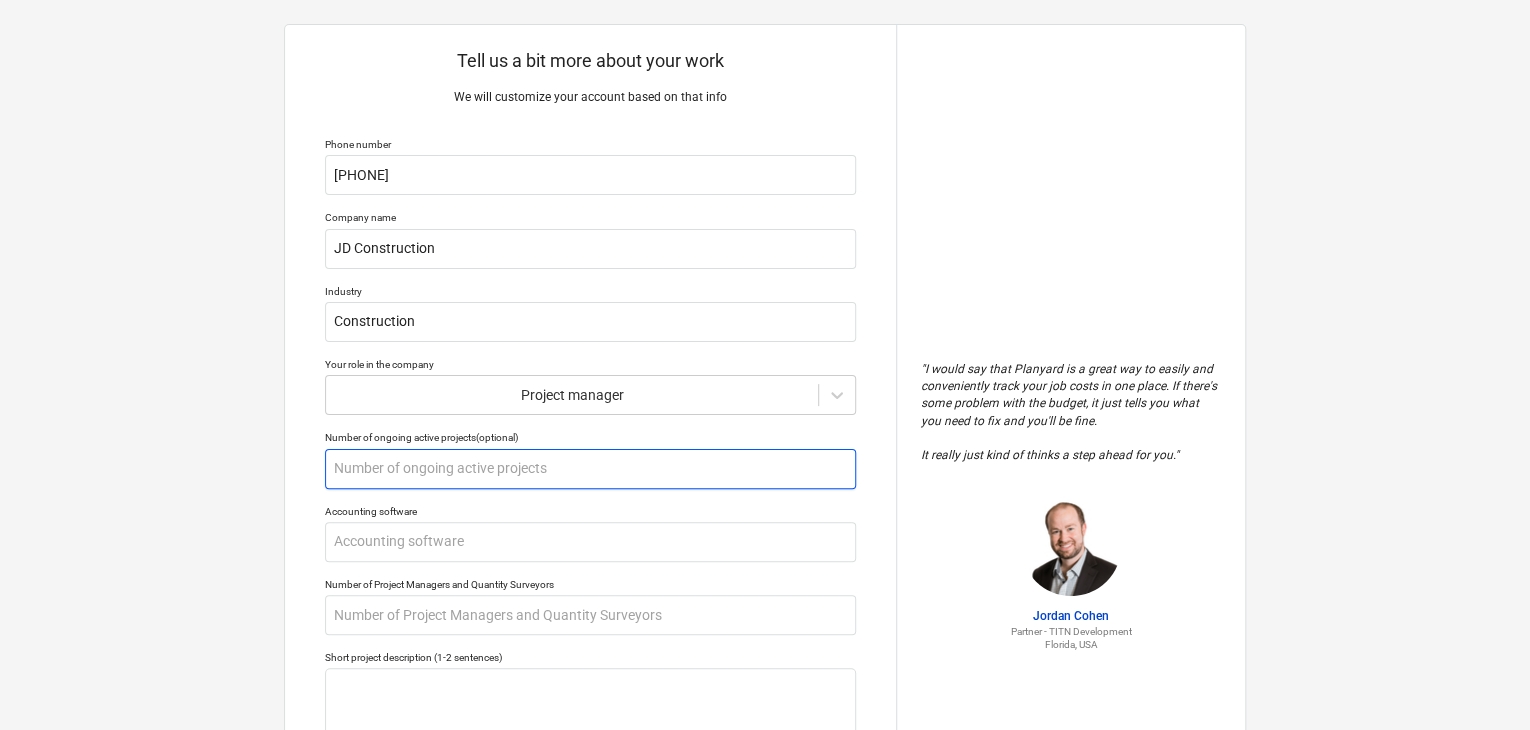 type on "x" 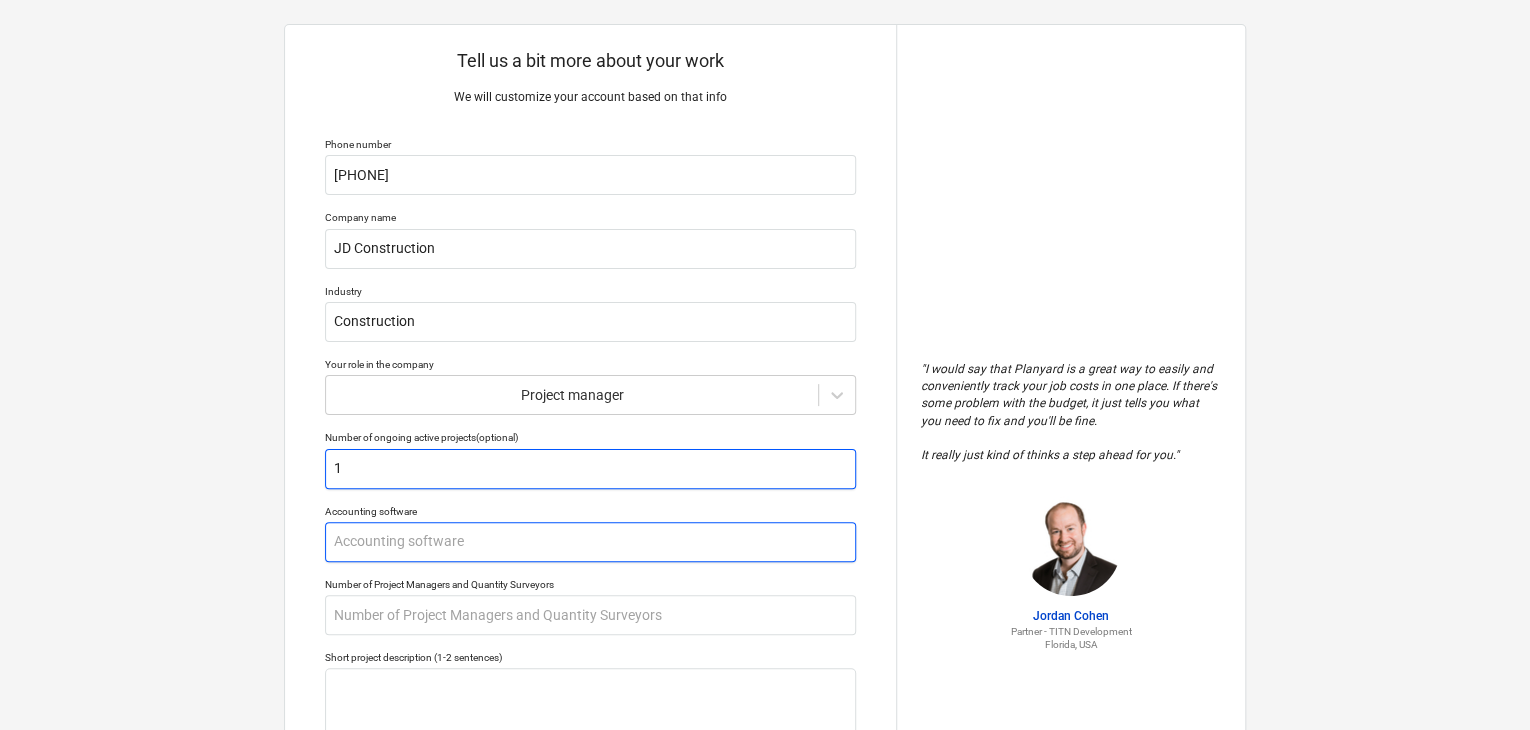 type on "1" 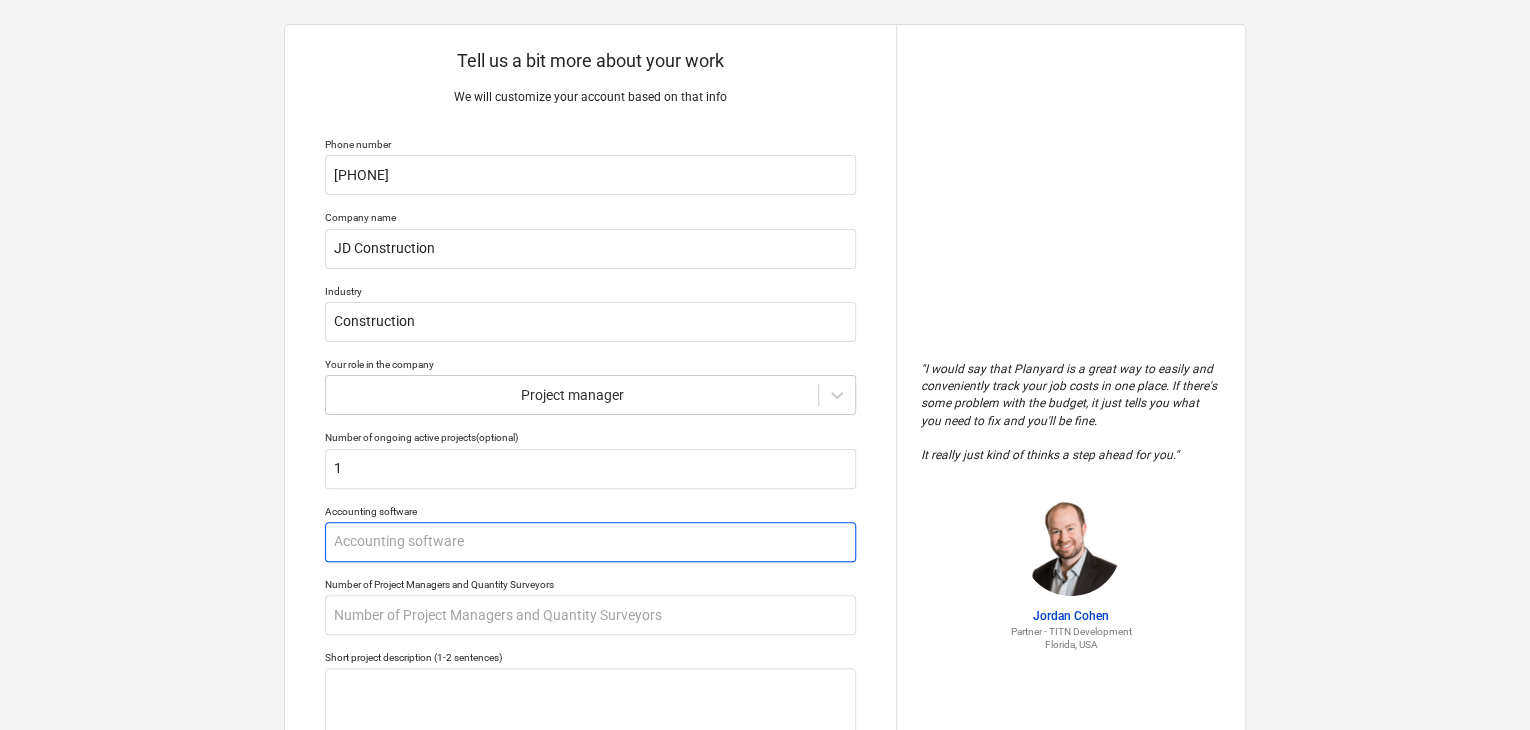 click at bounding box center (590, 542) 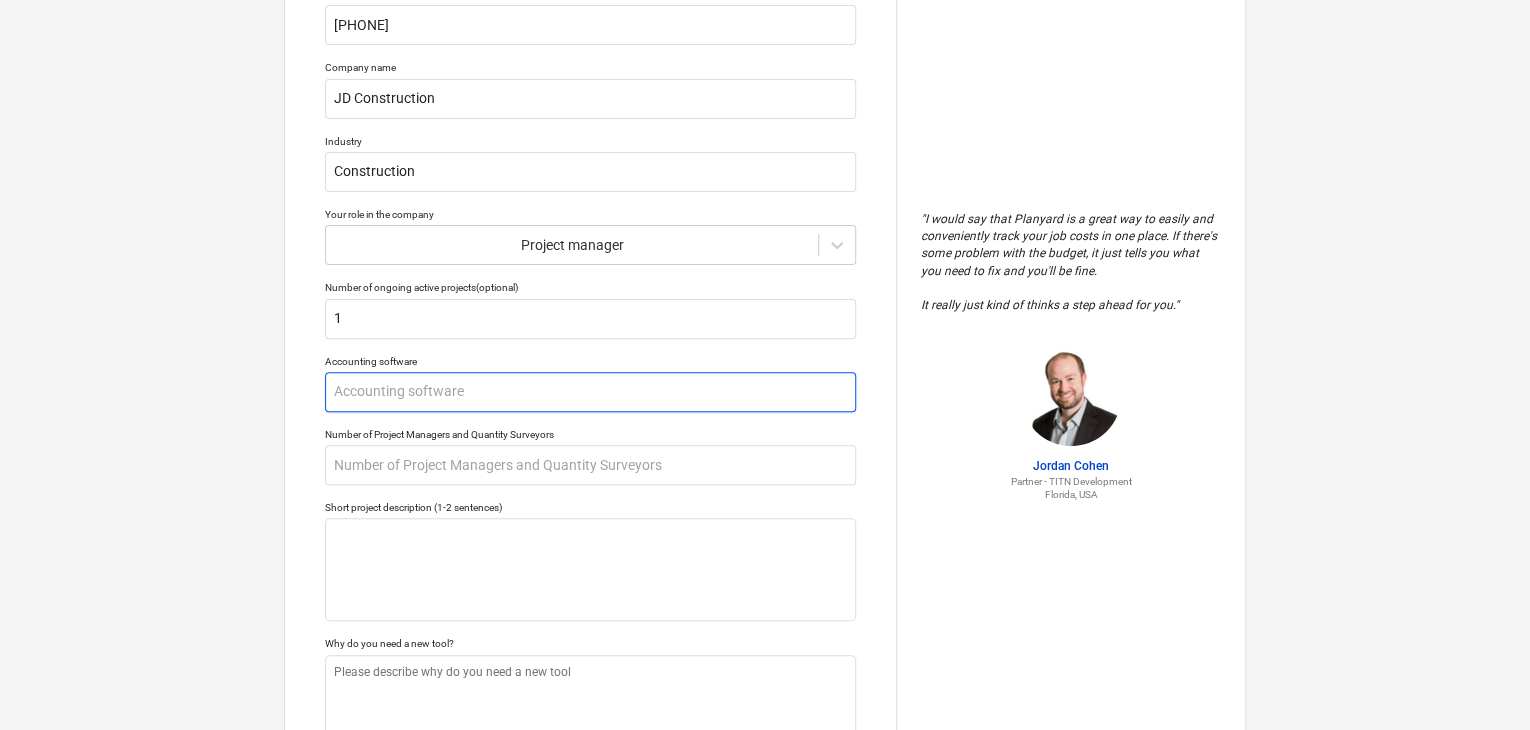 scroll, scrollTop: 224, scrollLeft: 0, axis: vertical 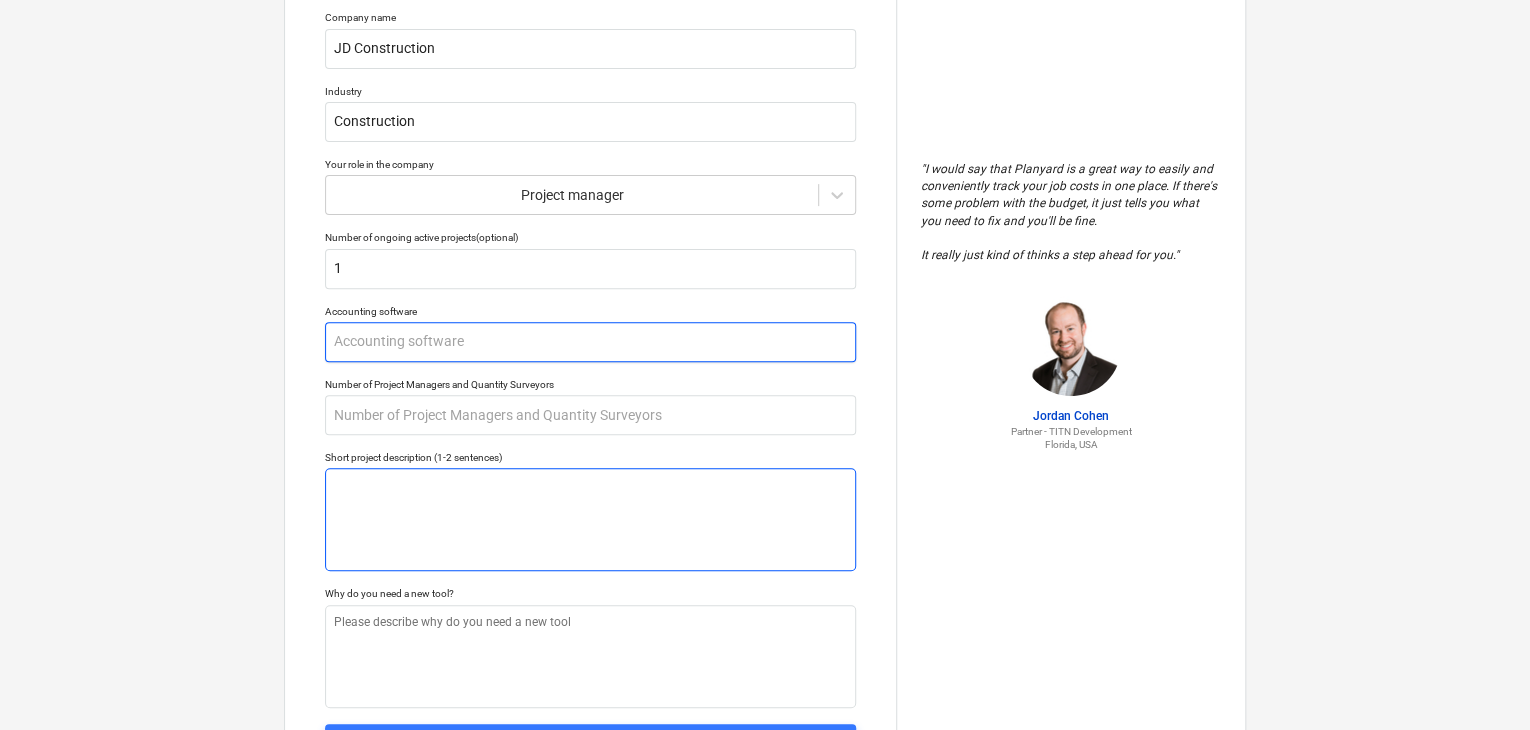 type on "x" 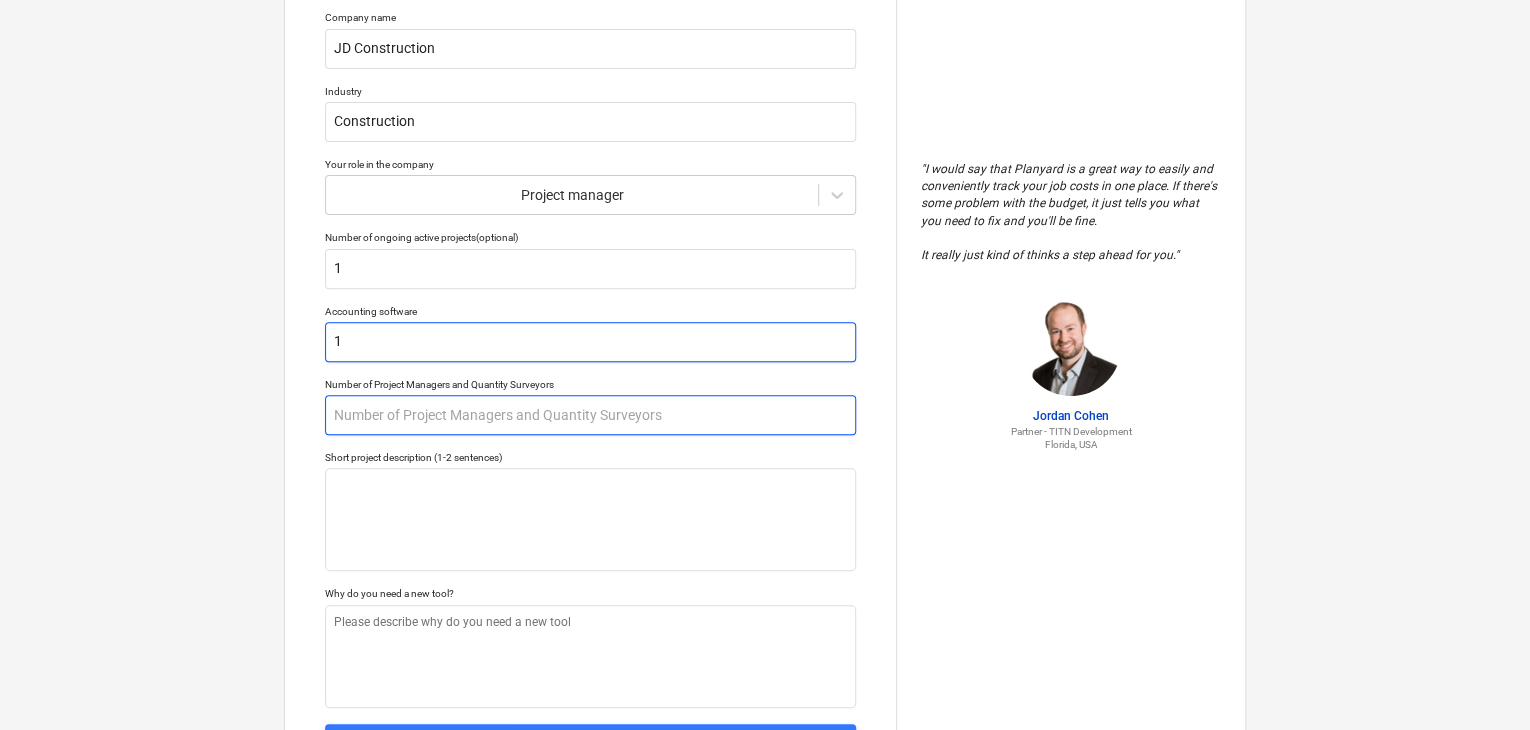 type on "1" 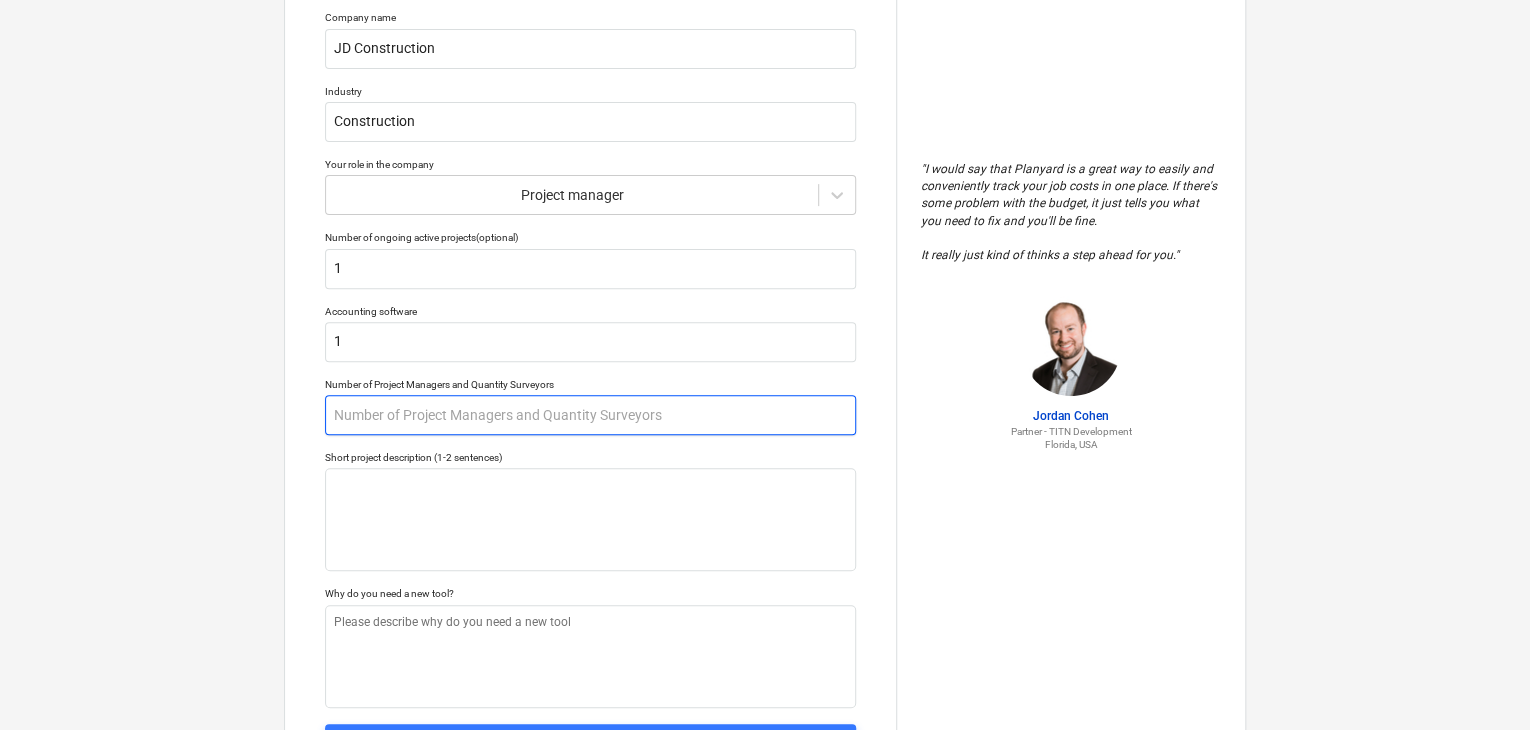 click at bounding box center [590, 415] 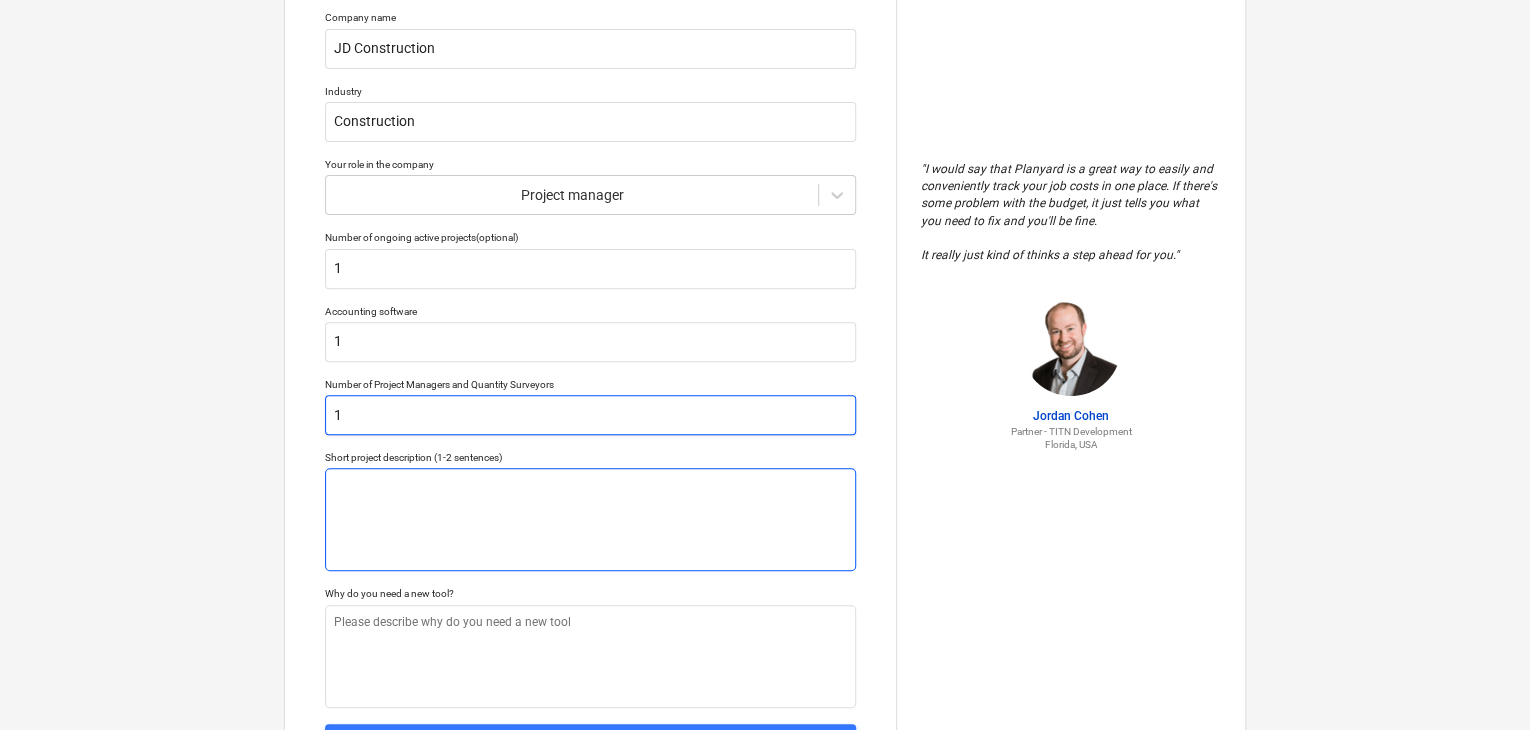 type on "1" 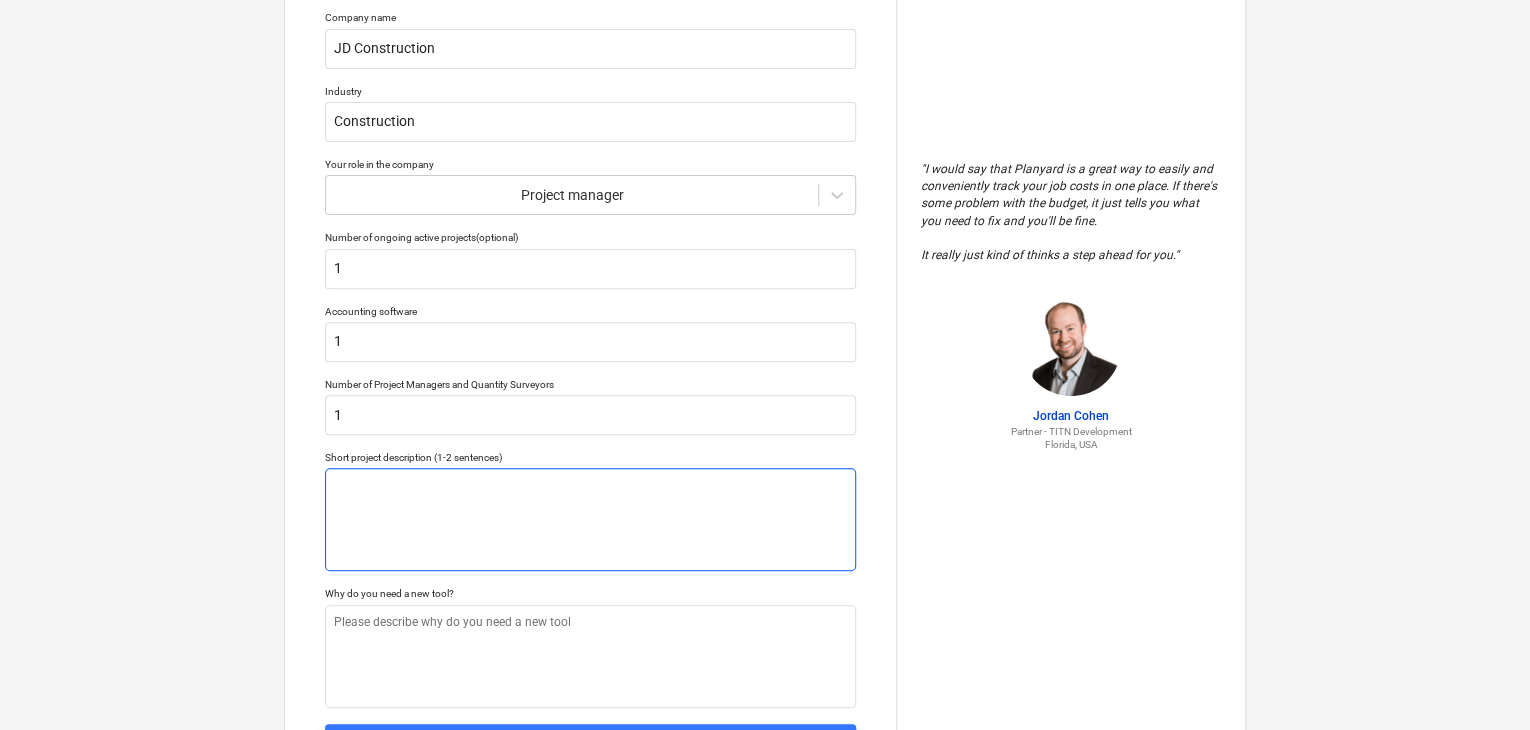 click at bounding box center [590, 519] 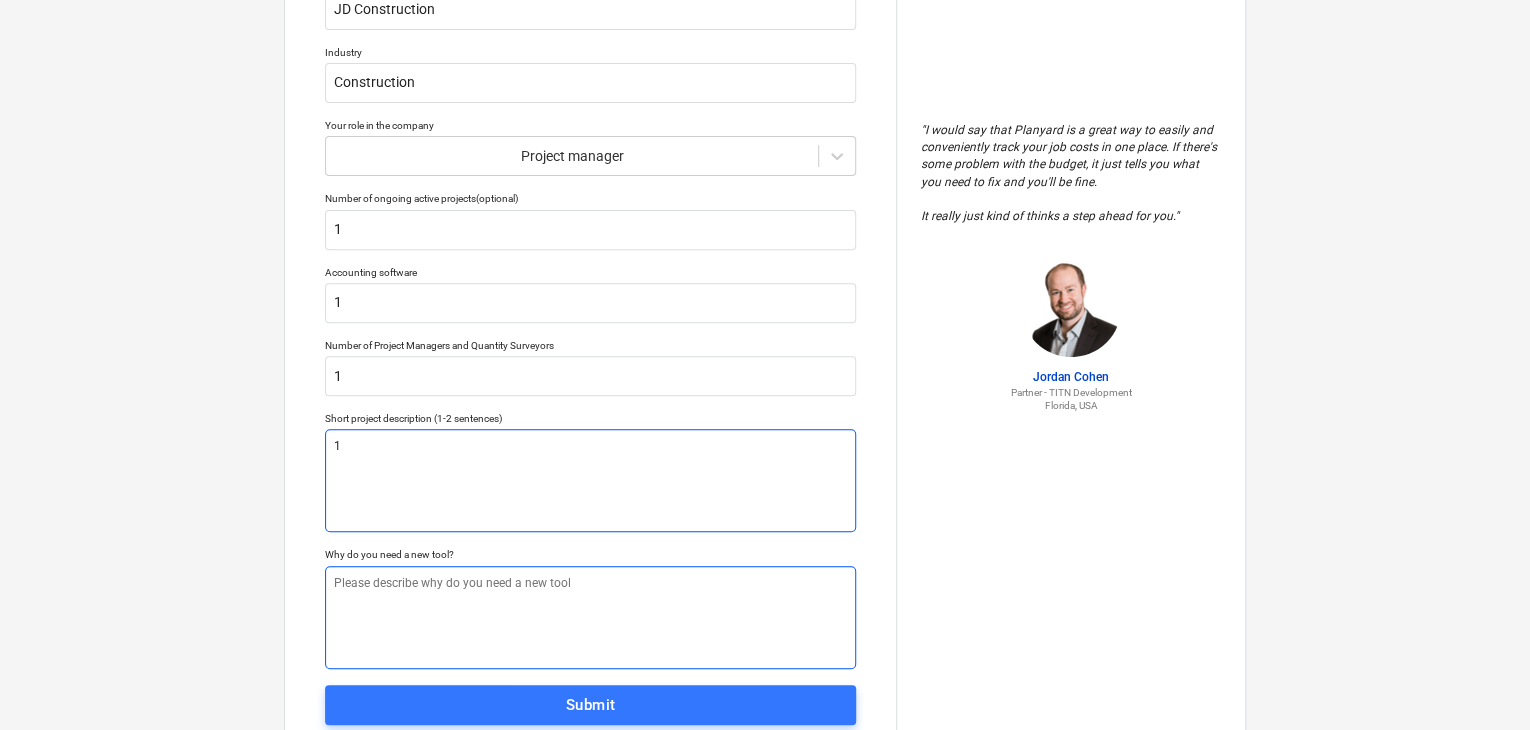 scroll, scrollTop: 324, scrollLeft: 0, axis: vertical 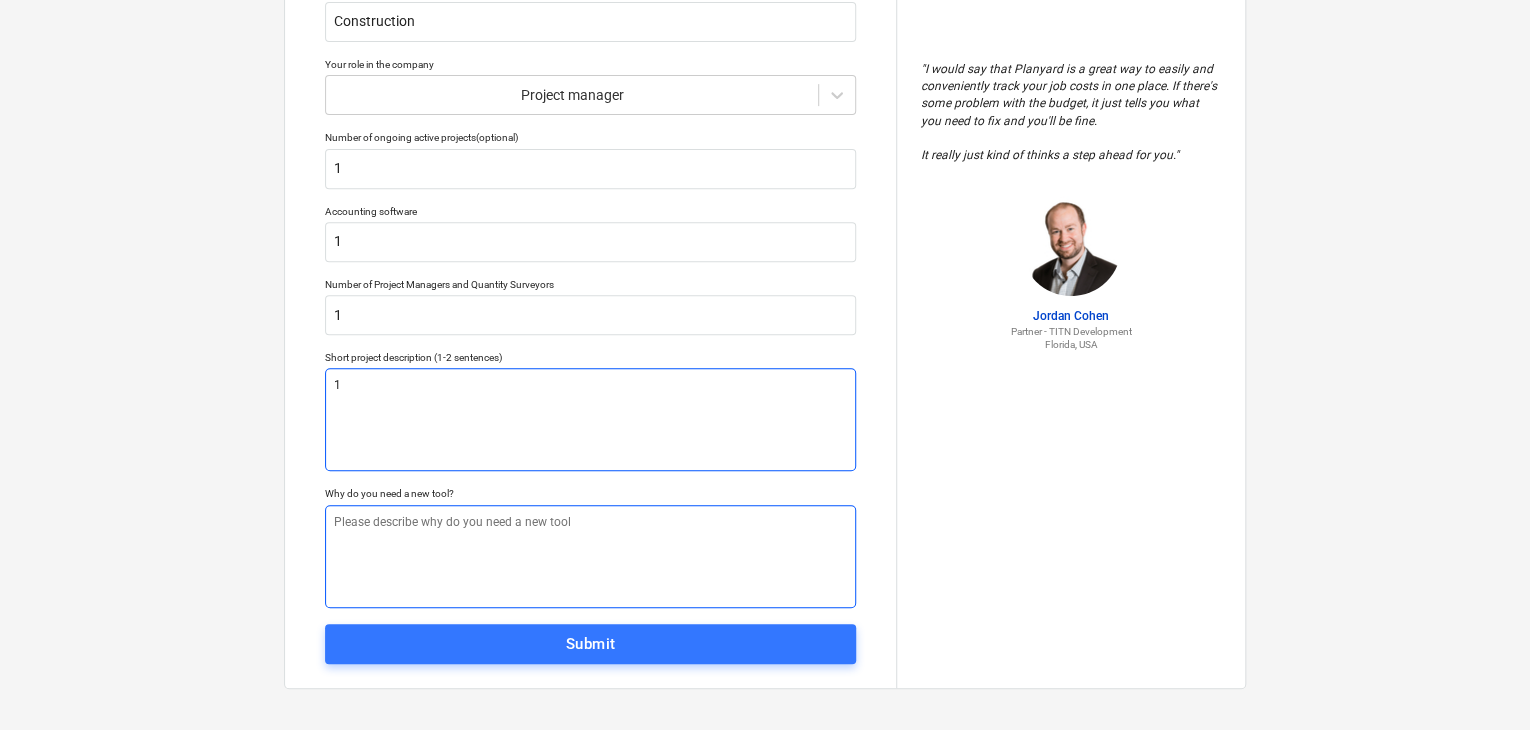 type on "1" 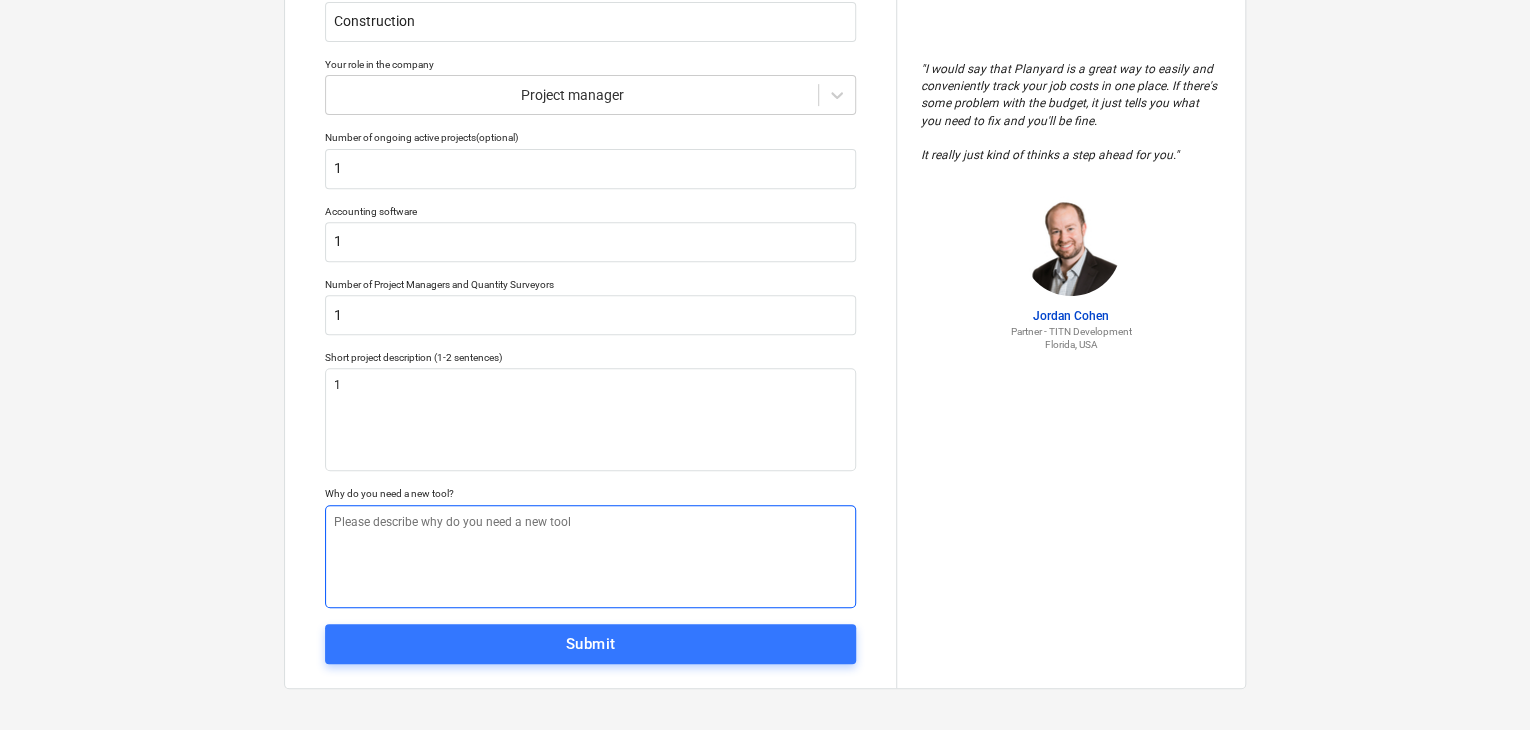 click at bounding box center [590, 556] 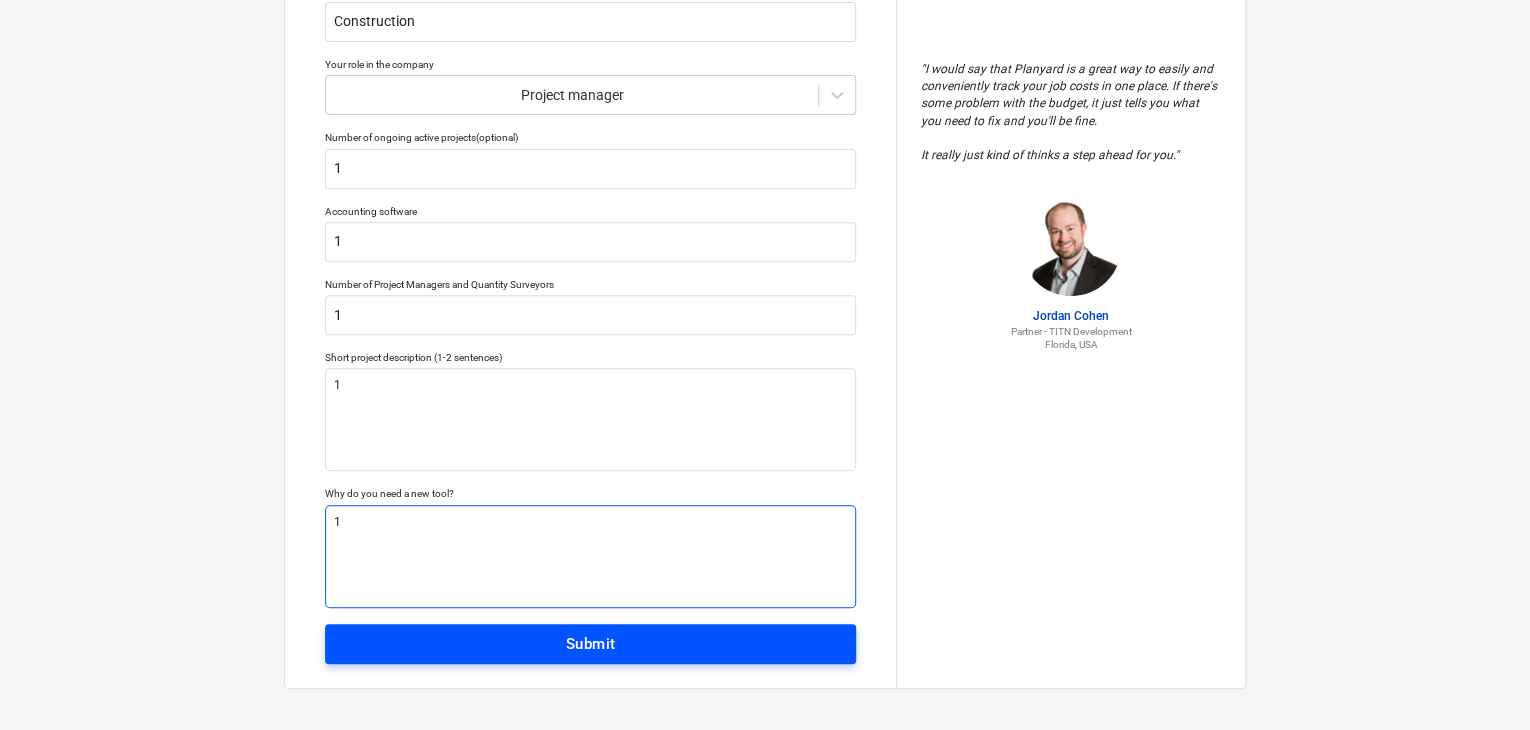 type on "1" 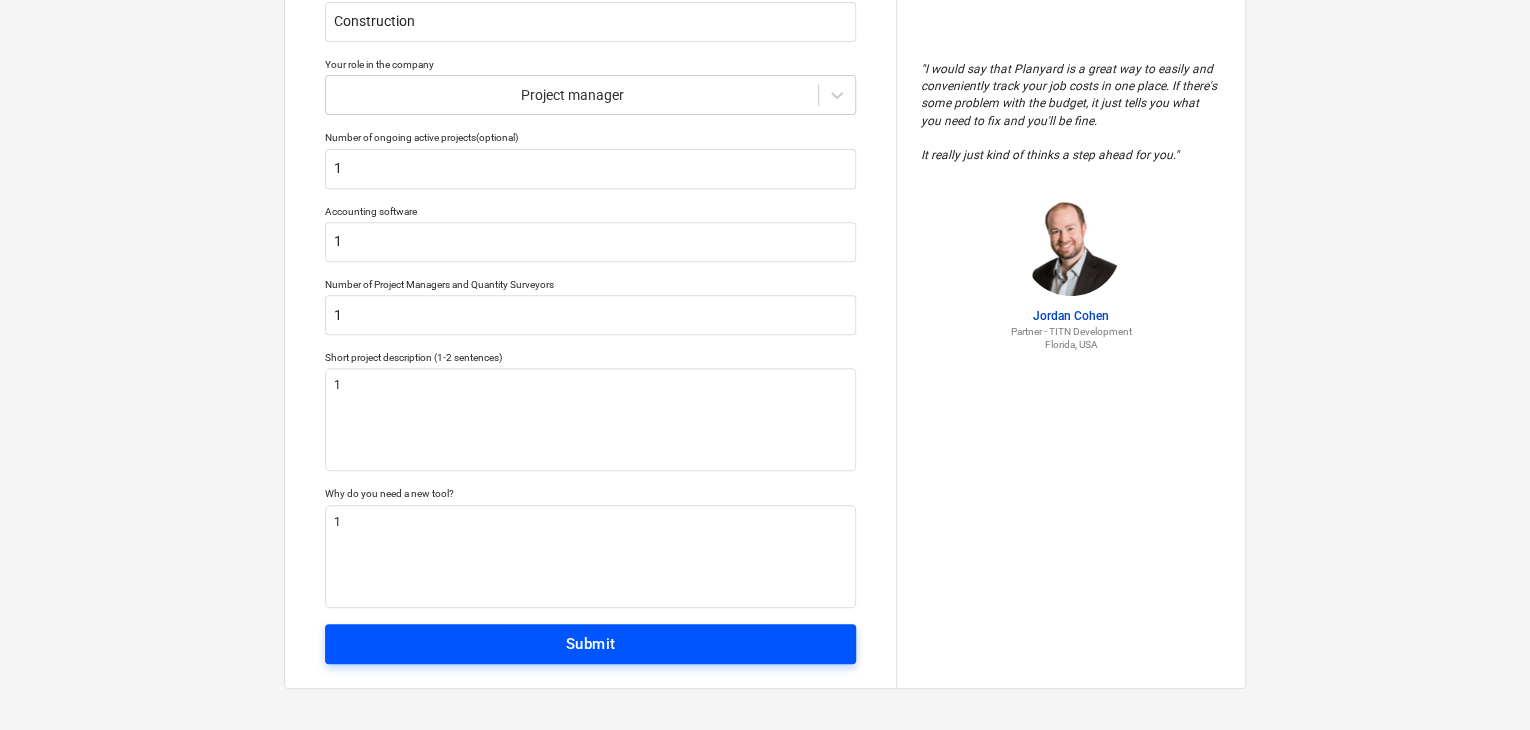 click on "Submit" at bounding box center (590, 644) 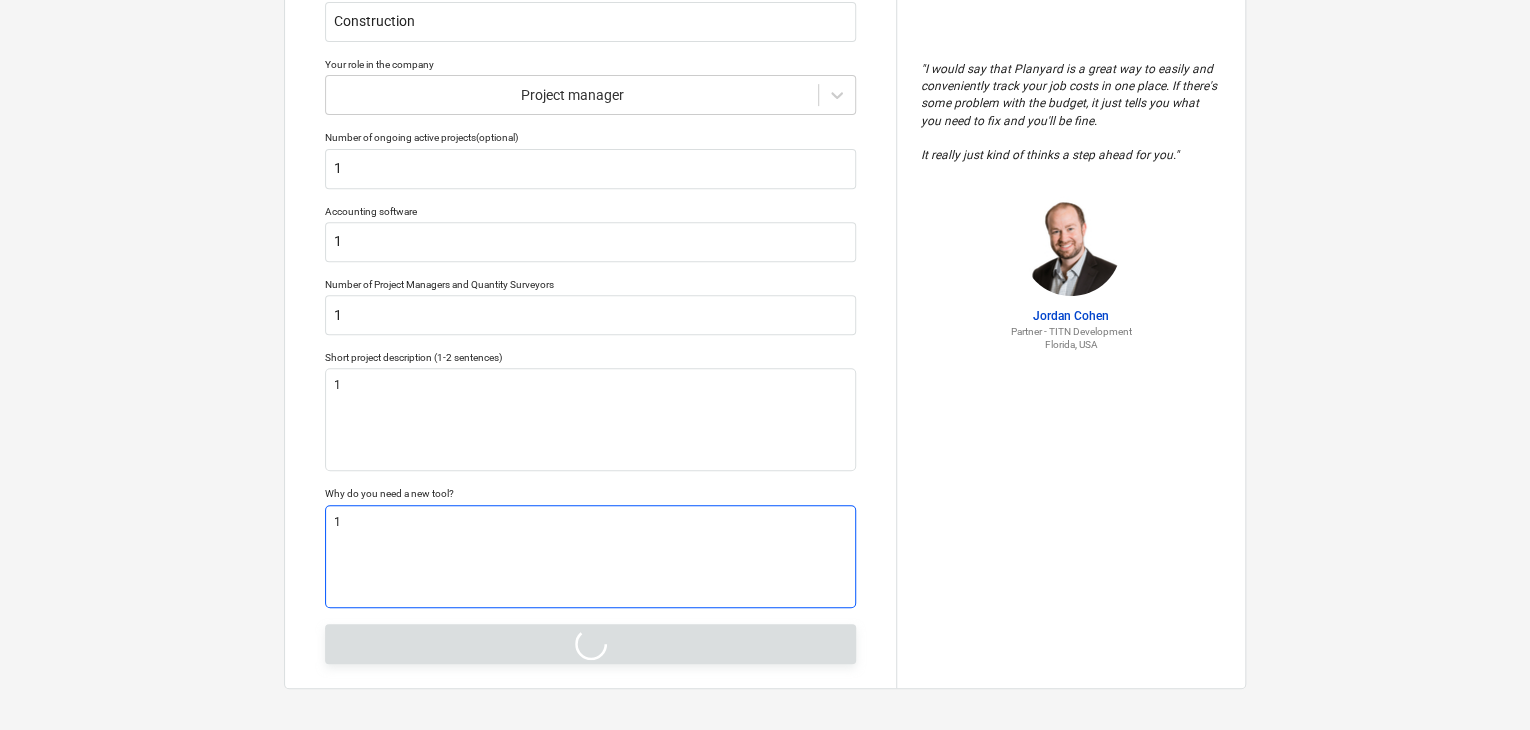 type on "x" 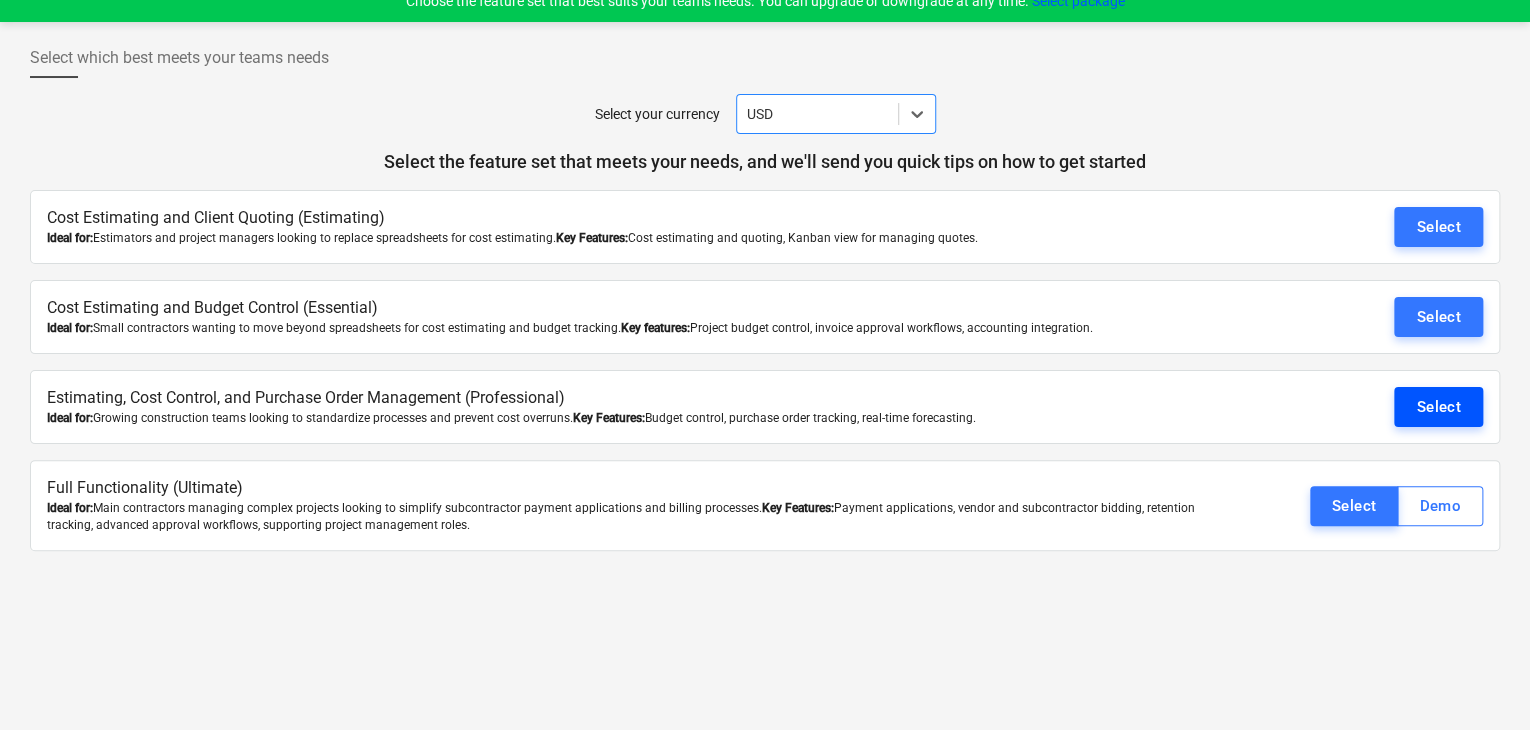 scroll, scrollTop: 0, scrollLeft: 0, axis: both 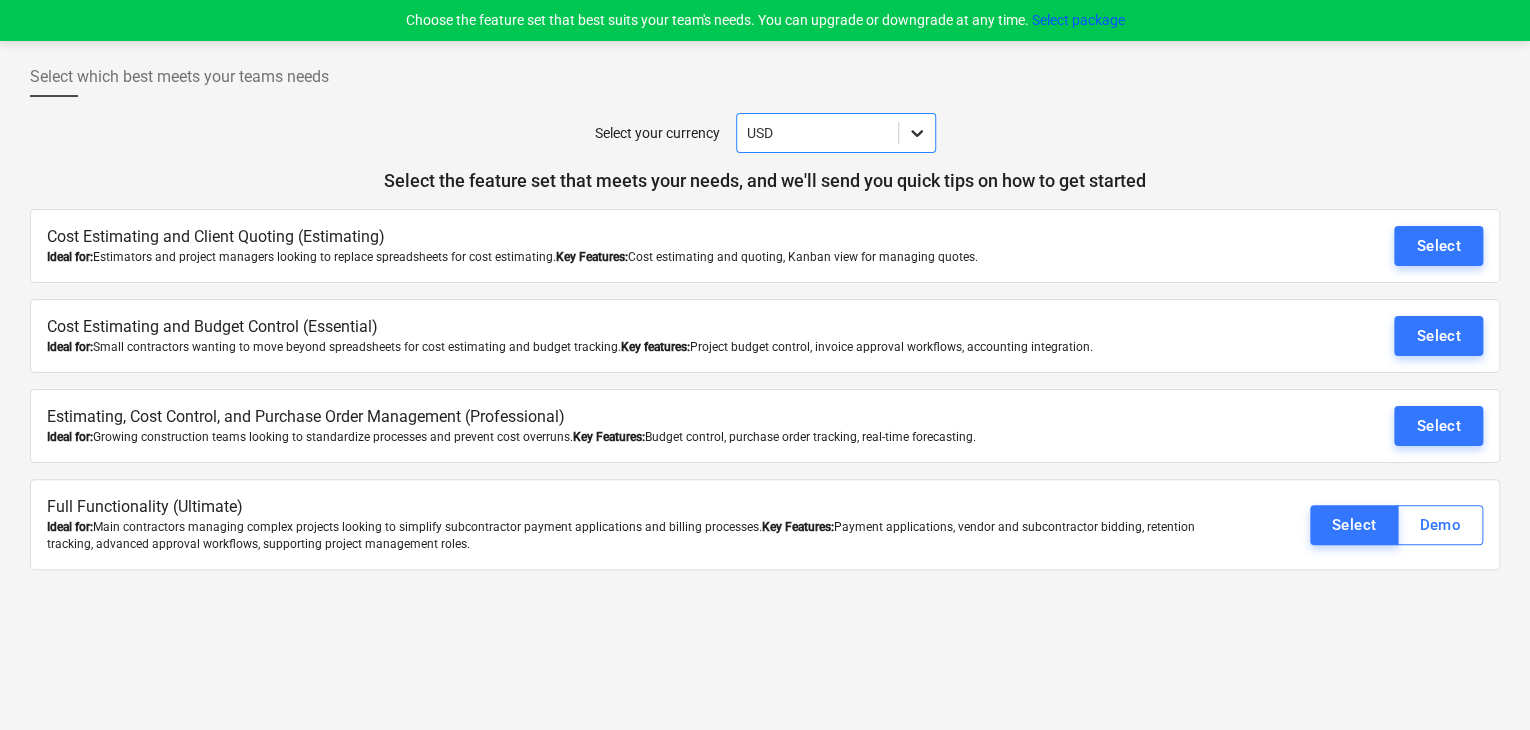 click 